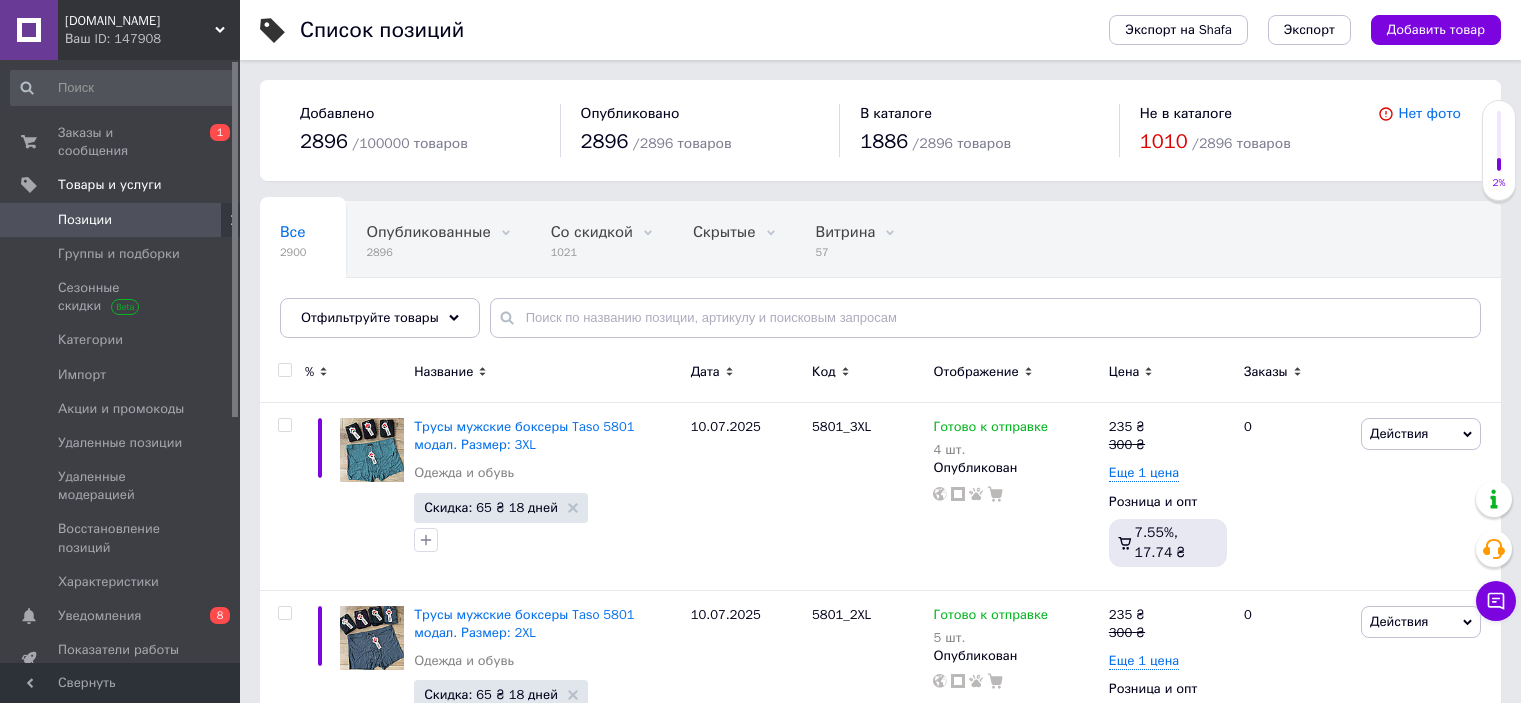 scroll, scrollTop: 0, scrollLeft: 0, axis: both 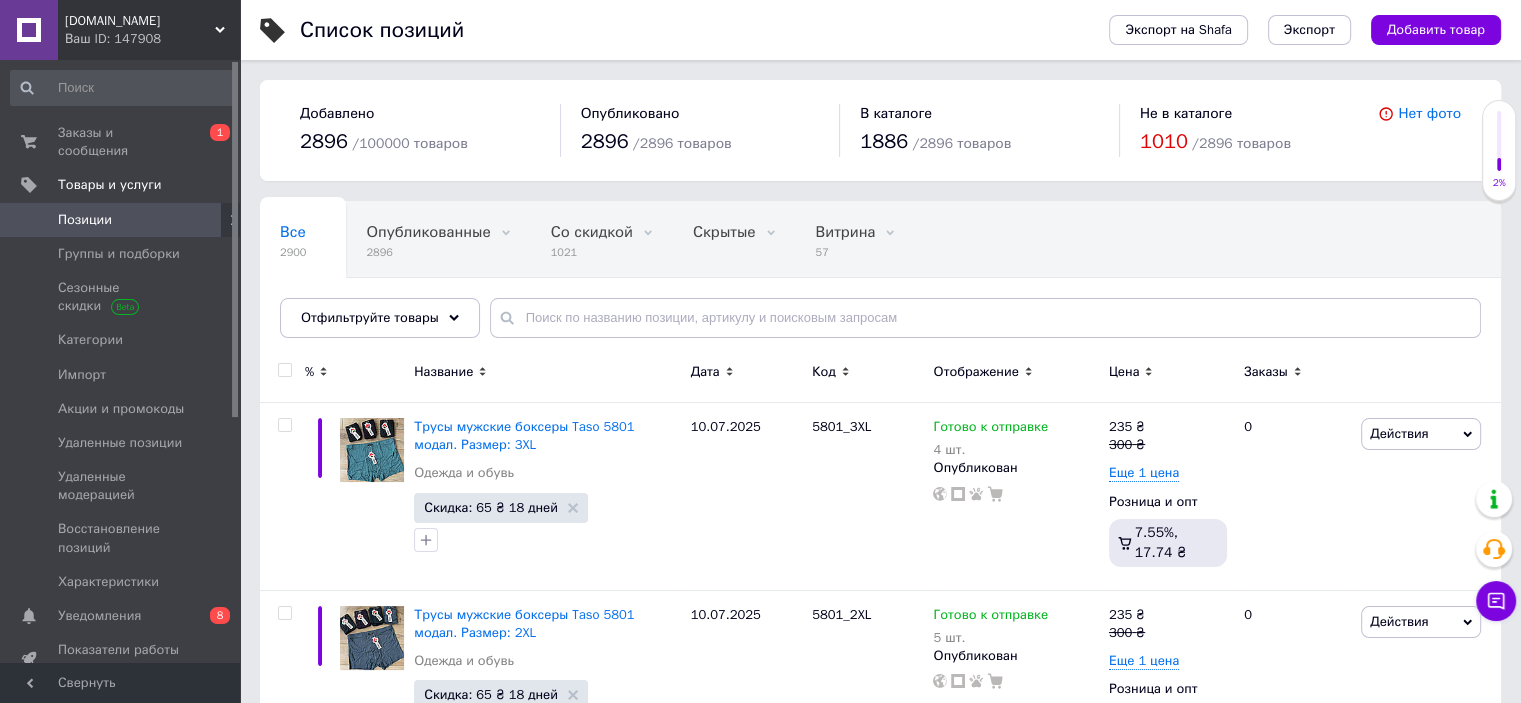 drag, startPoint x: 128, startPoint y: 132, endPoint x: 443, endPoint y: 3, distance: 340.39096 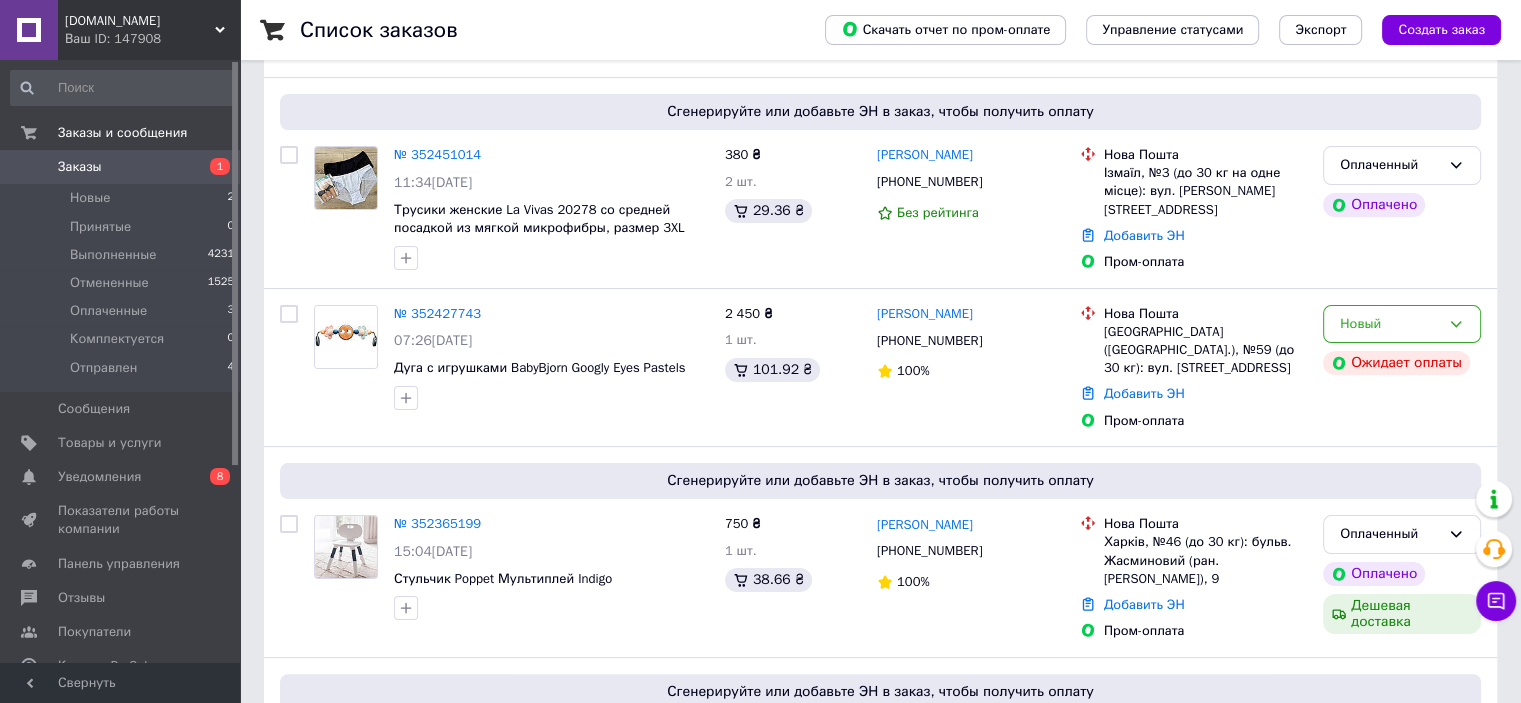 scroll, scrollTop: 300, scrollLeft: 0, axis: vertical 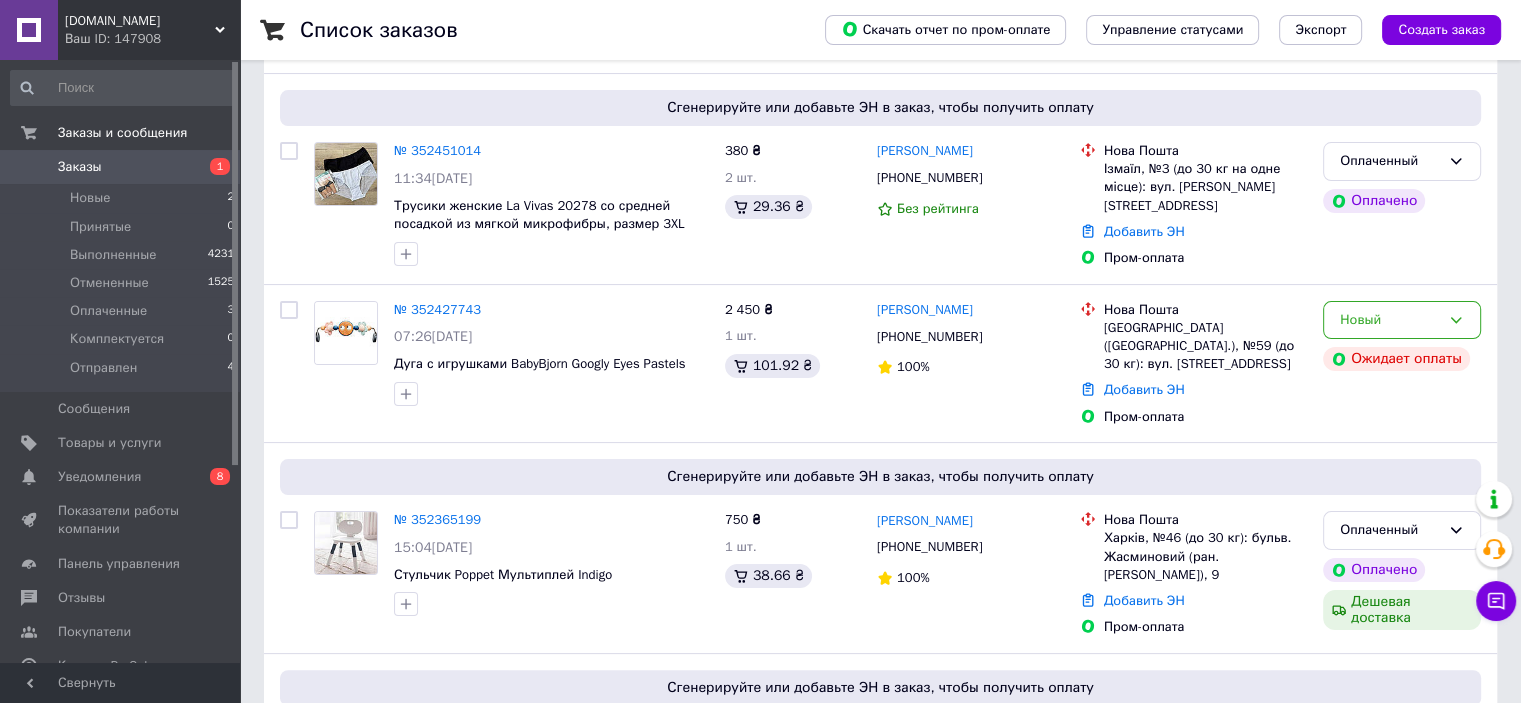 click on "№ 352427743" at bounding box center (437, 309) 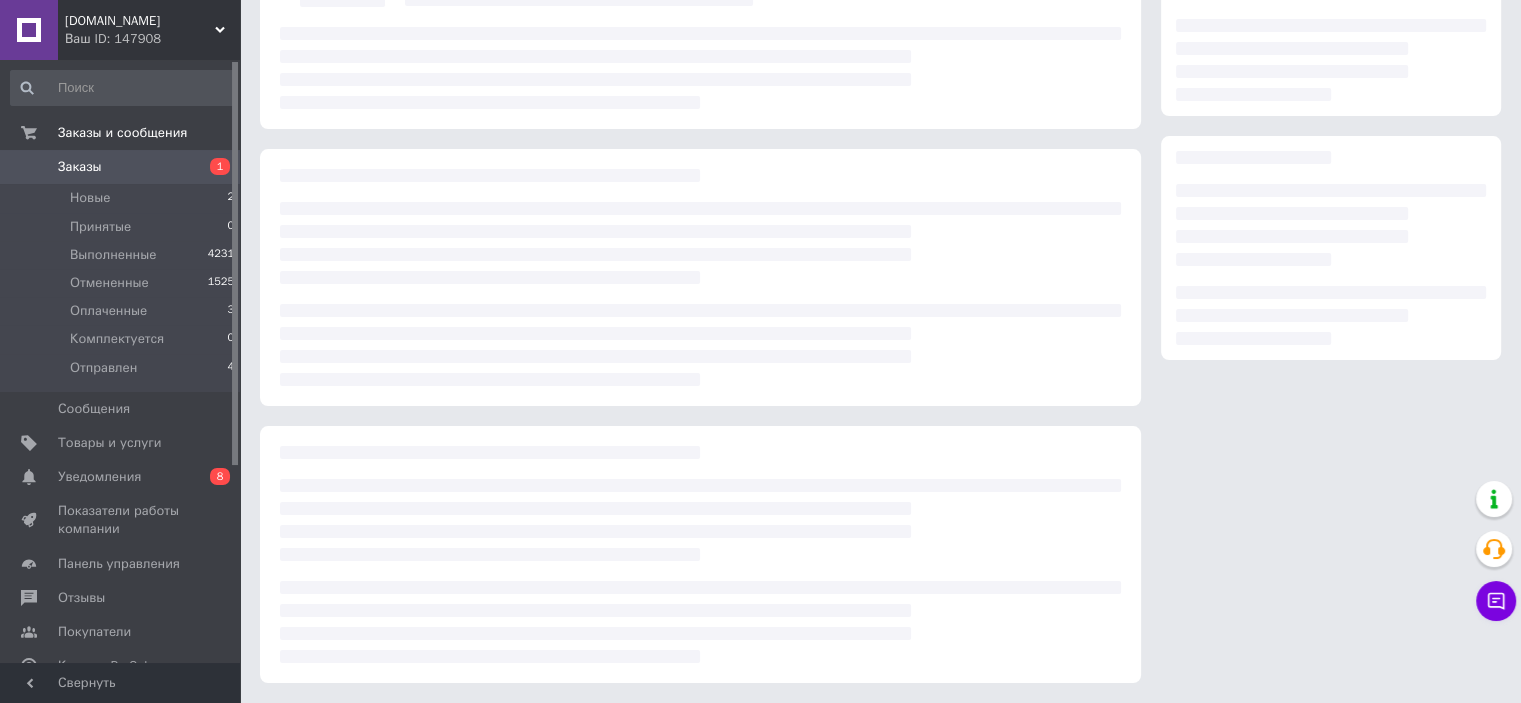 scroll, scrollTop: 0, scrollLeft: 0, axis: both 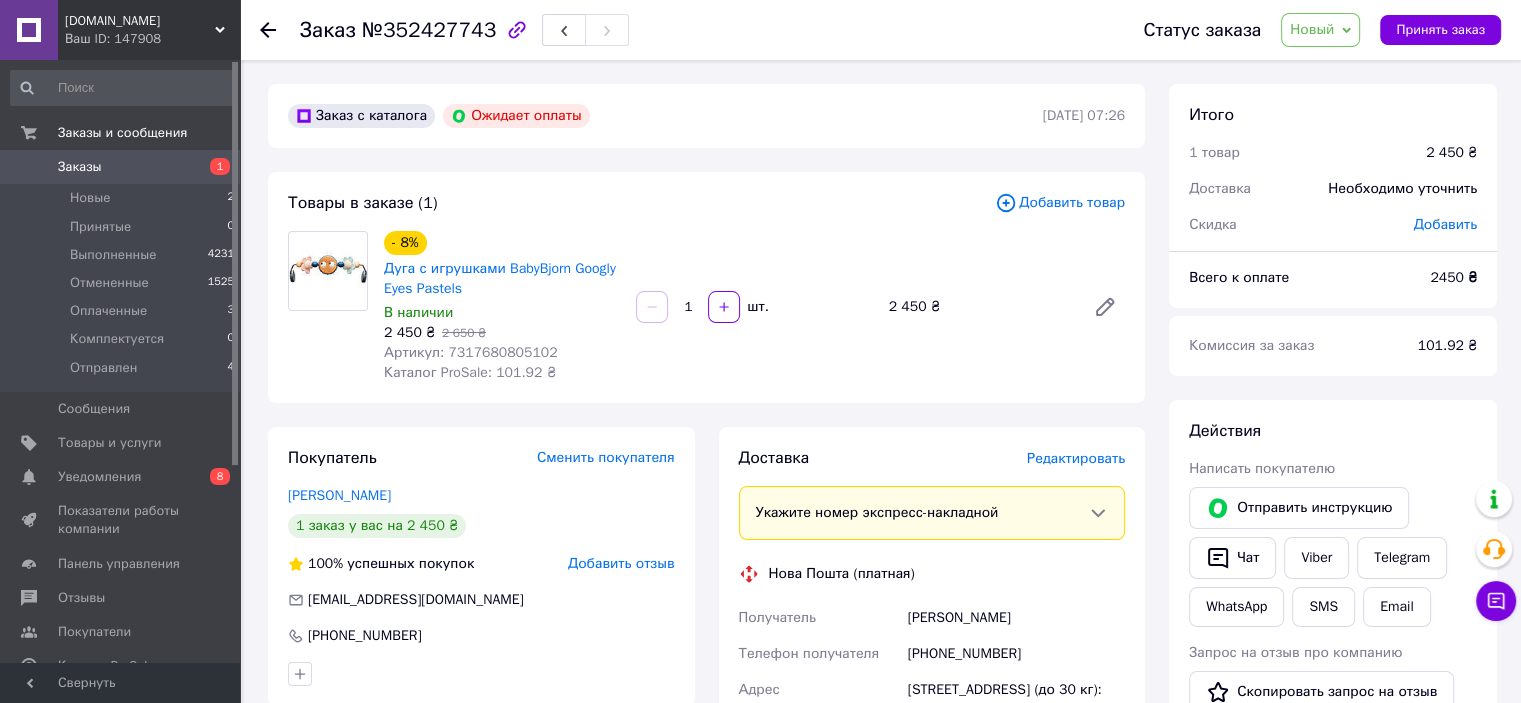 click on "Артикул: 7317680805102" at bounding box center (471, 352) 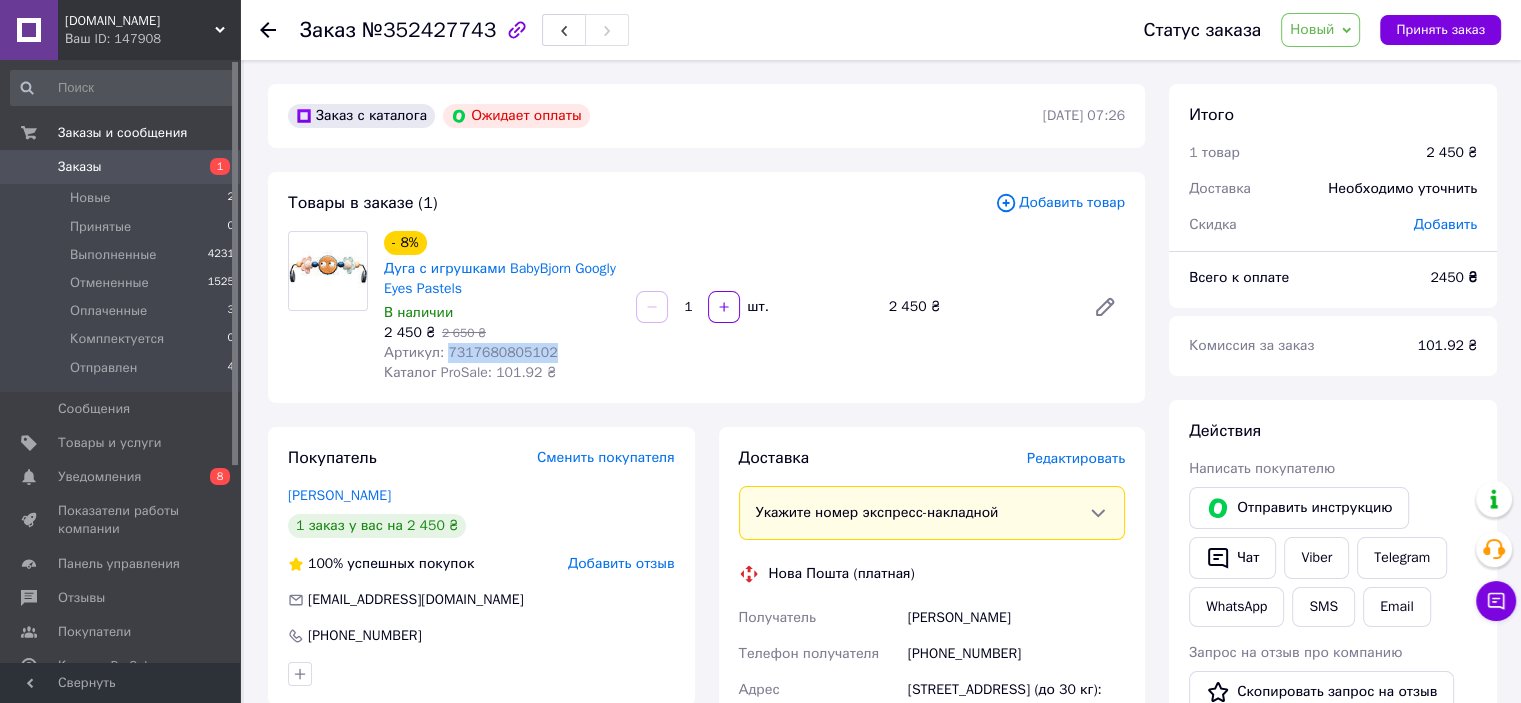 click on "Артикул: 7317680805102" at bounding box center [471, 352] 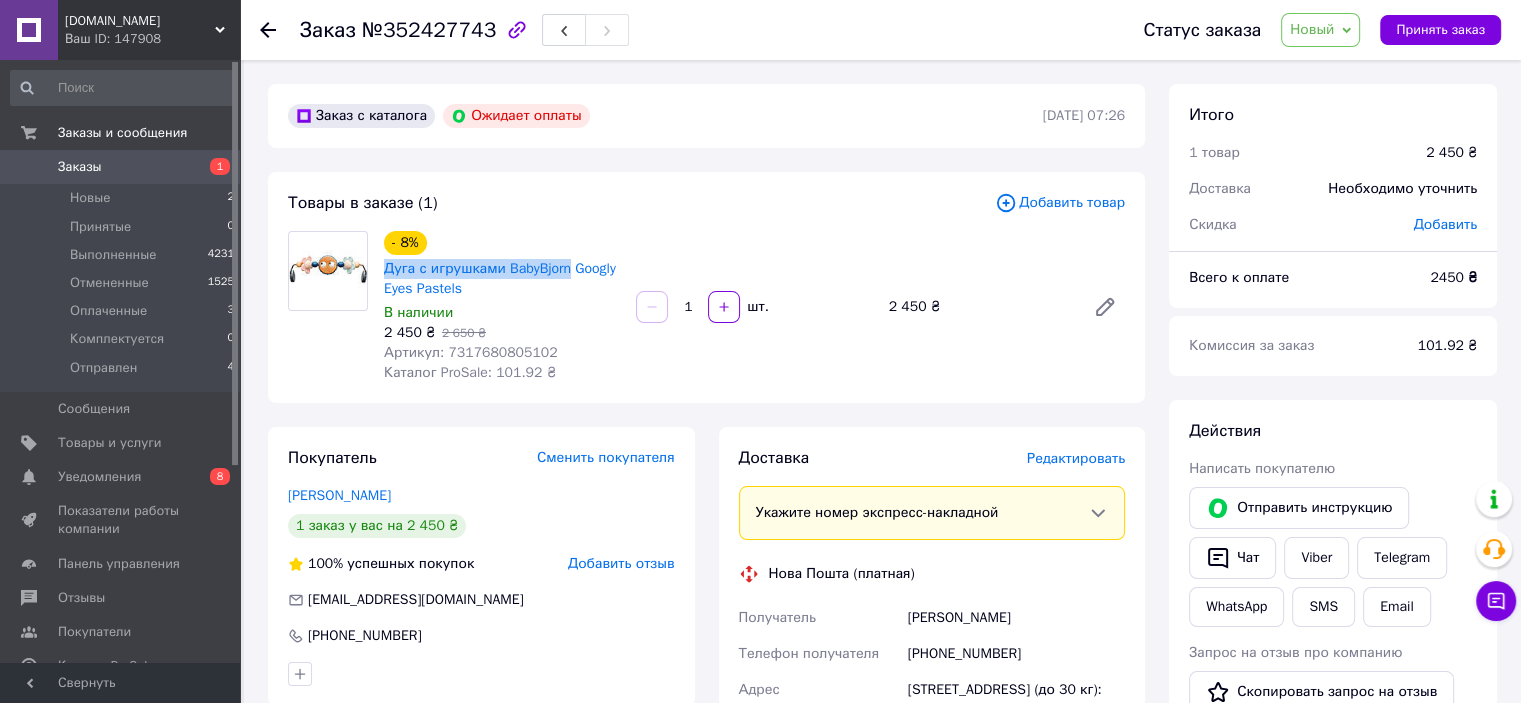 drag, startPoint x: 379, startPoint y: 260, endPoint x: 564, endPoint y: 271, distance: 185.32674 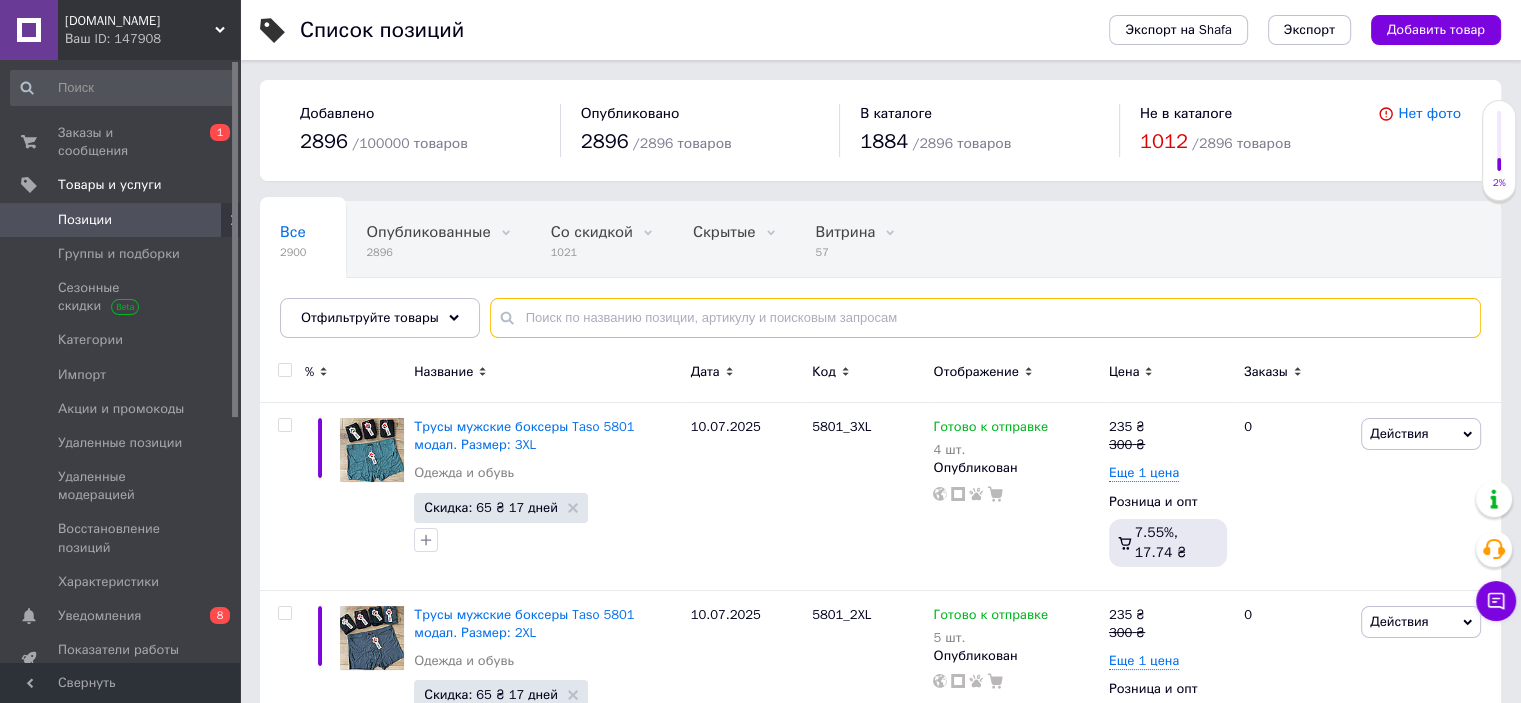 click at bounding box center [985, 318] 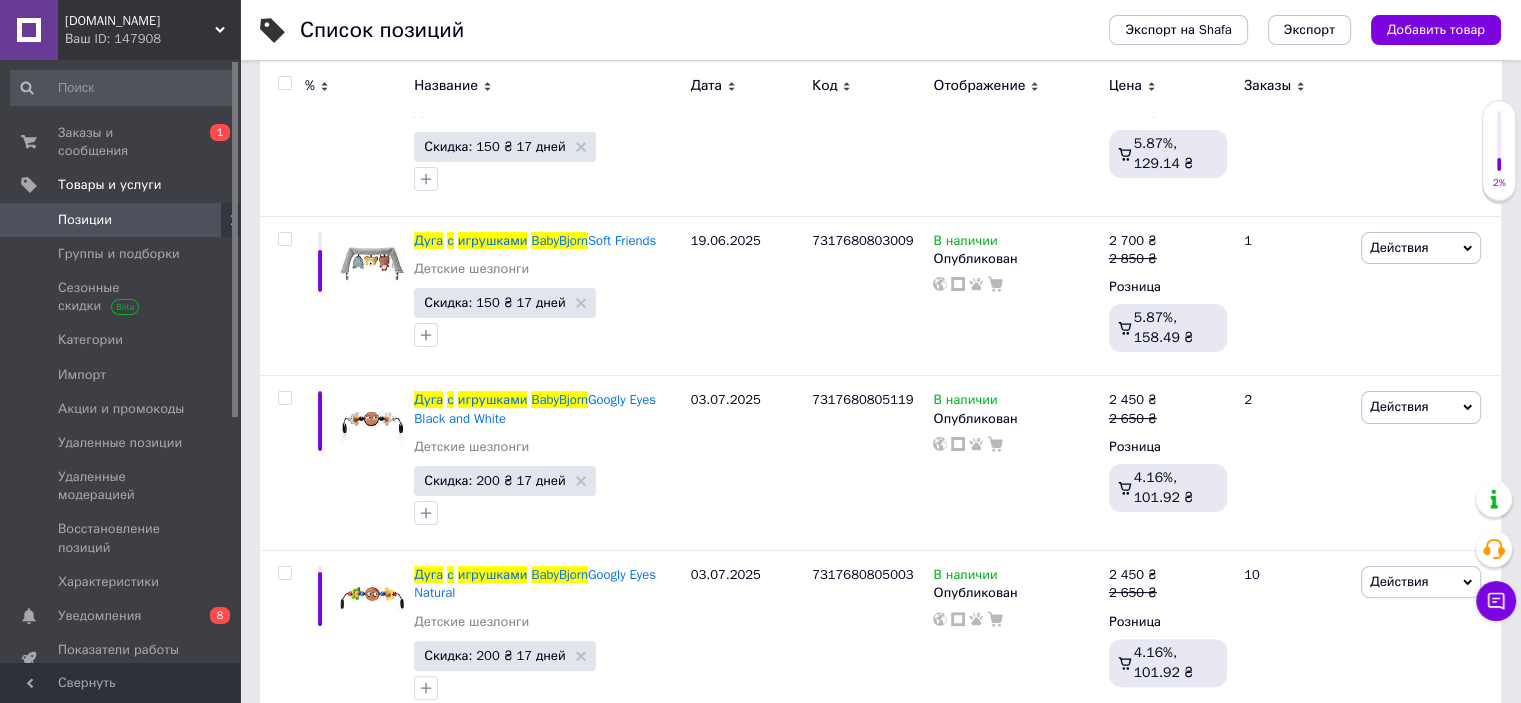 scroll, scrollTop: 400, scrollLeft: 0, axis: vertical 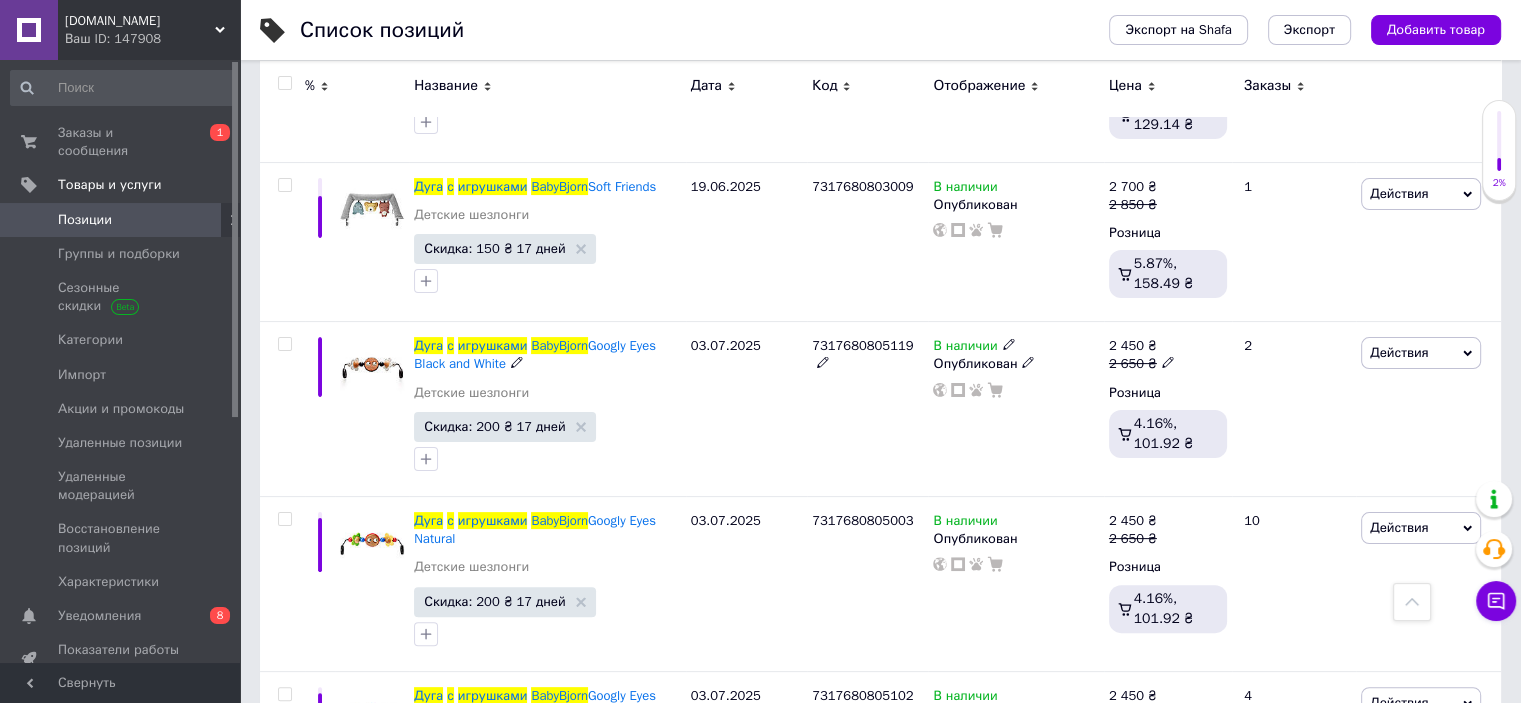 type on "Дуга с игрушками BabyBjorn" 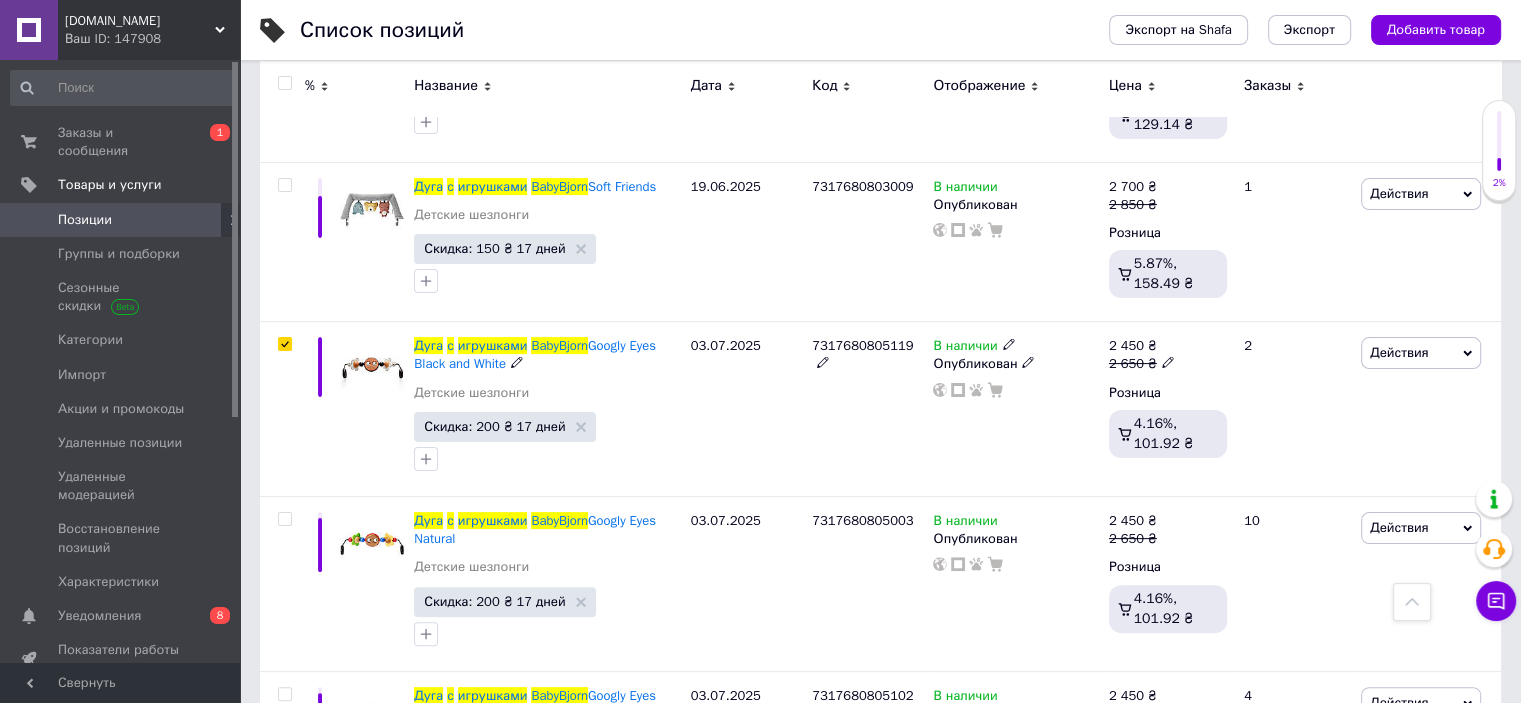 checkbox on "true" 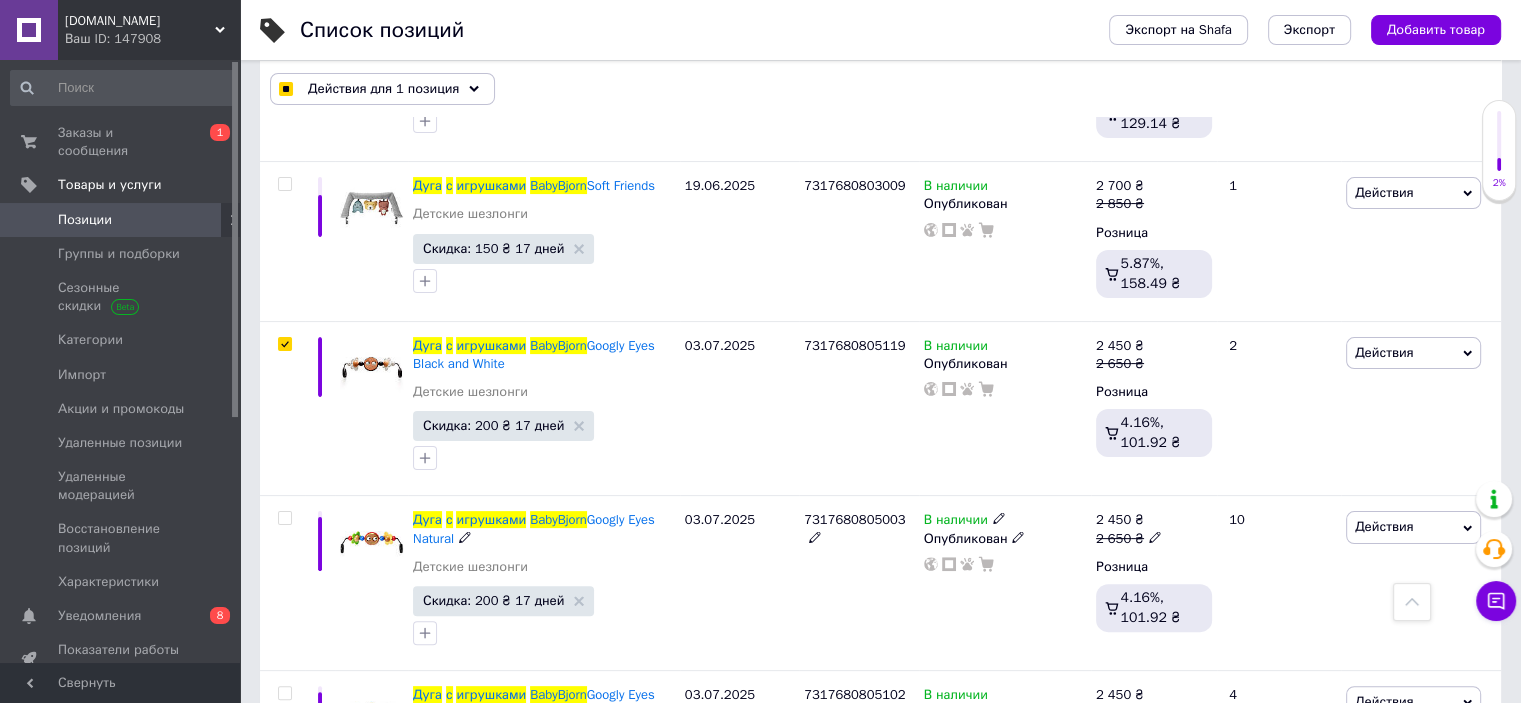 click at bounding box center [284, 518] 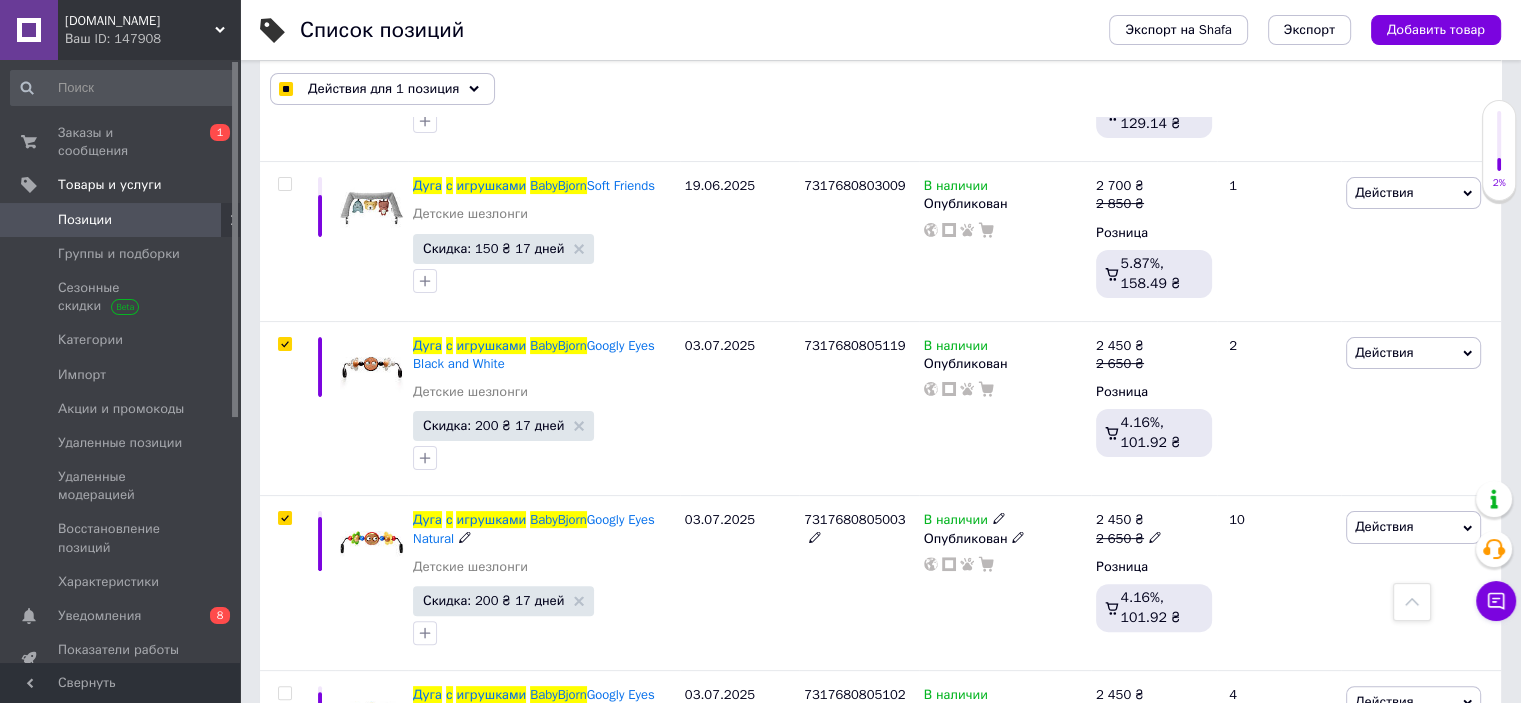 checkbox on "true" 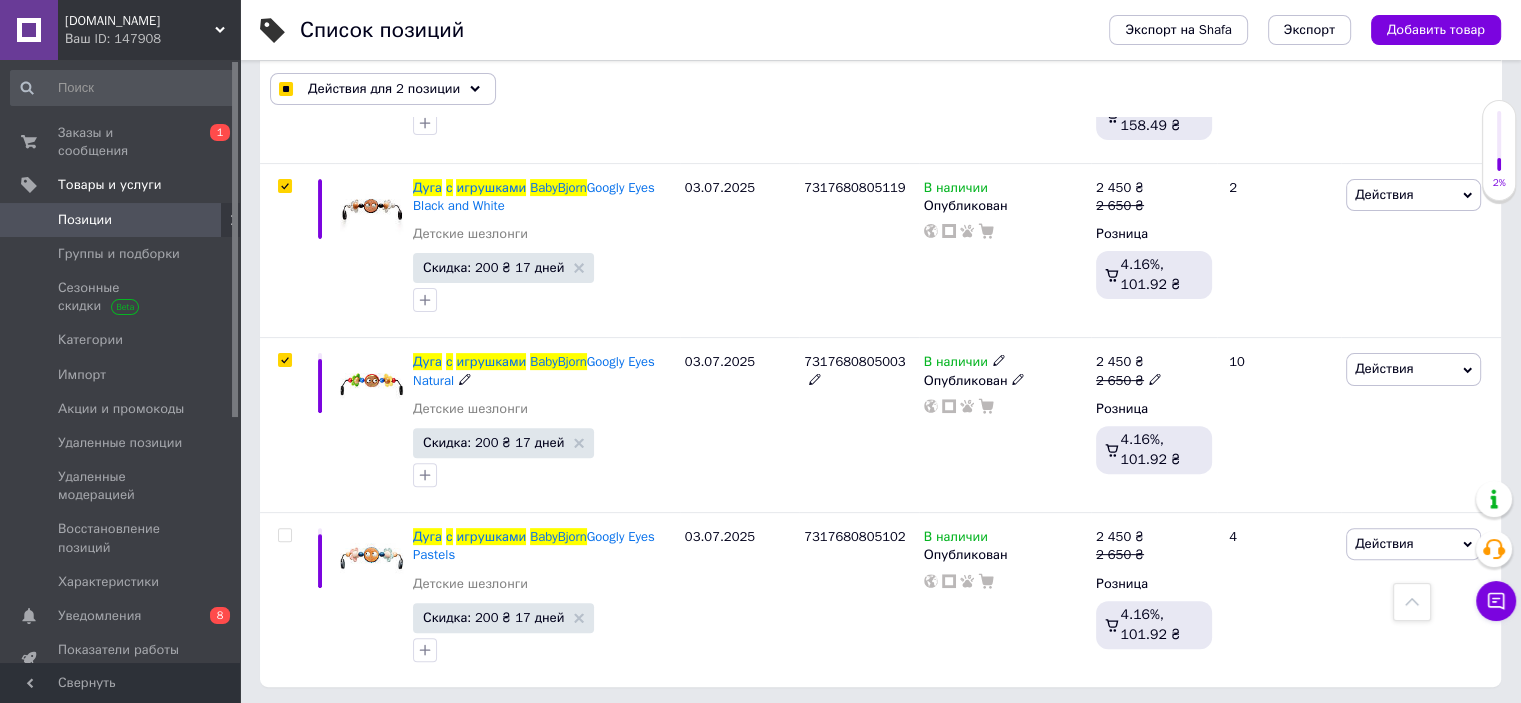 scroll, scrollTop: 560, scrollLeft: 0, axis: vertical 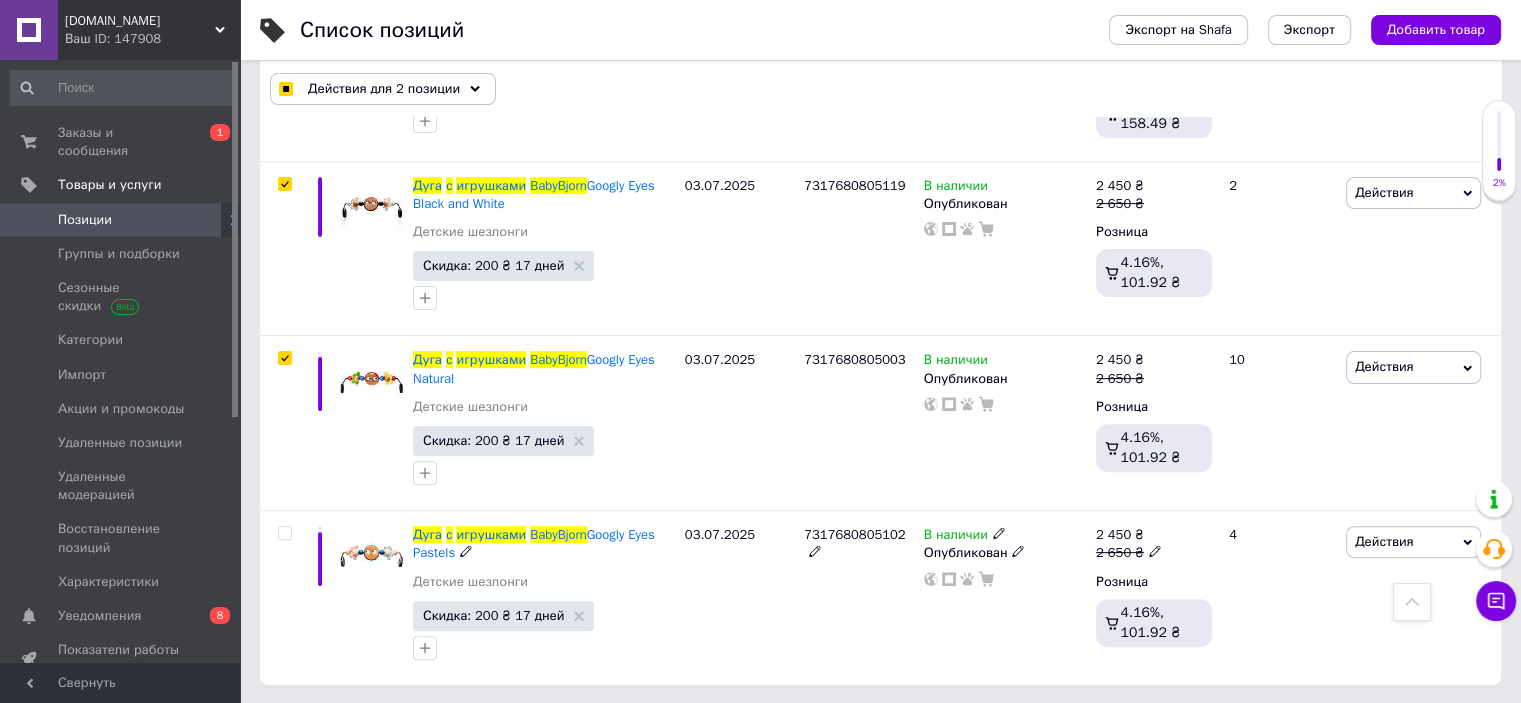 click at bounding box center (284, 533) 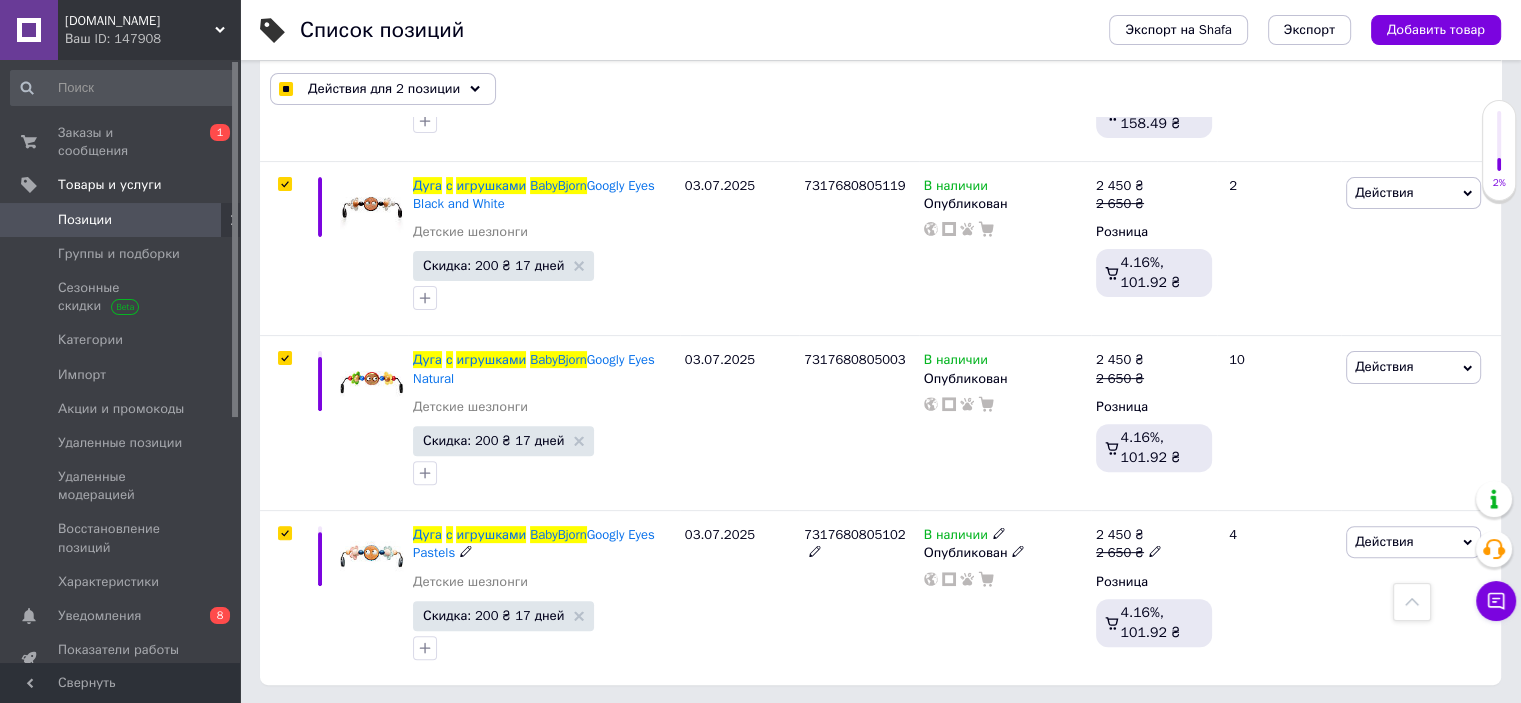 checkbox on "true" 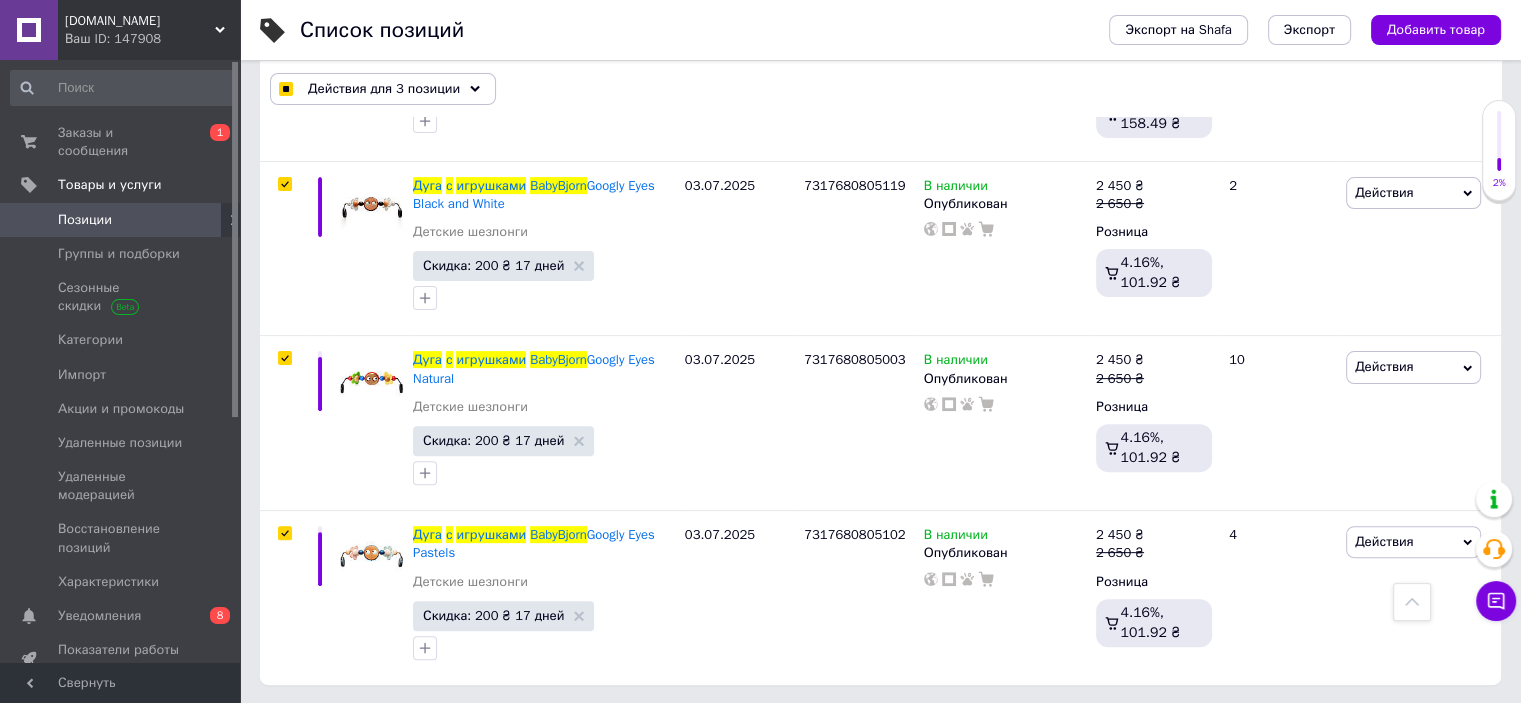 click on "Действия для 3 позиции" at bounding box center [384, 89] 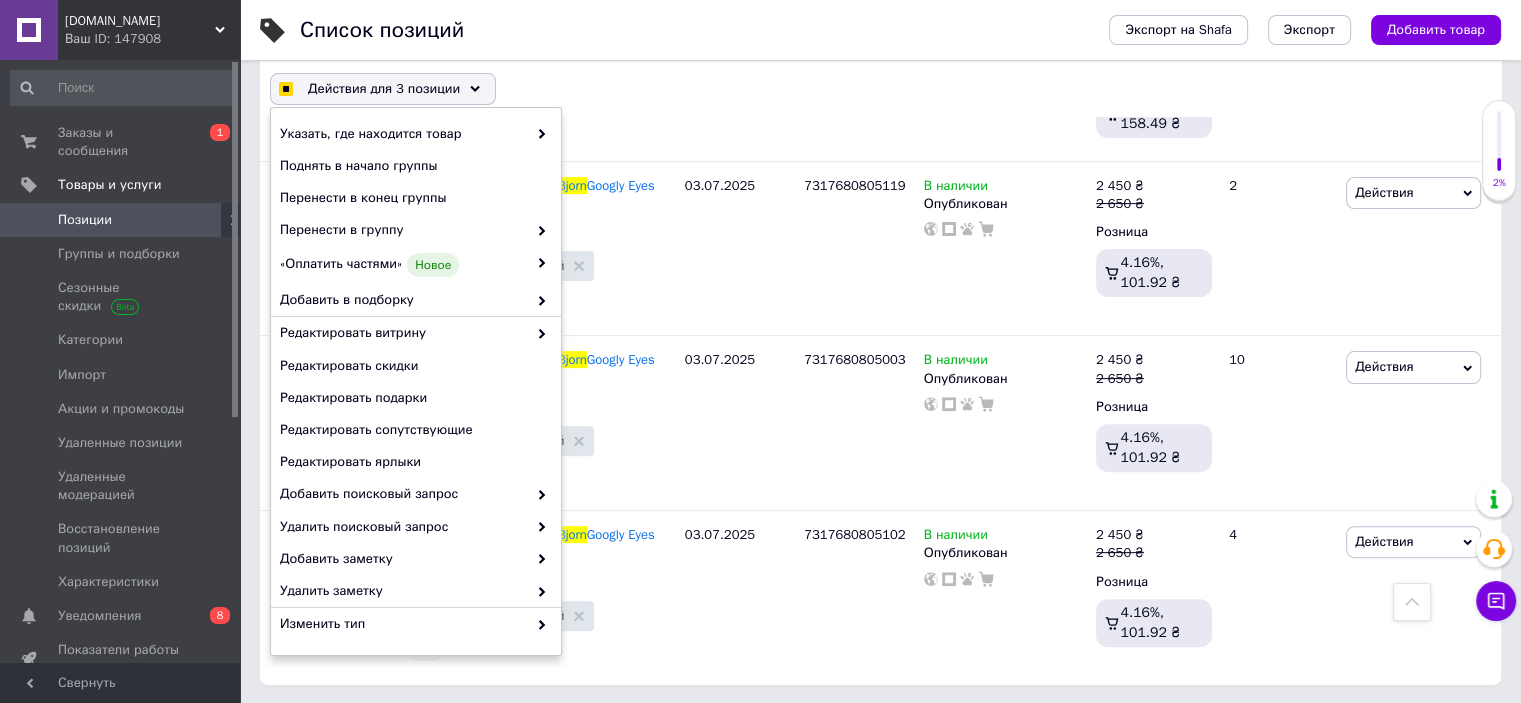 click on "Редактировать скидки" at bounding box center [413, 366] 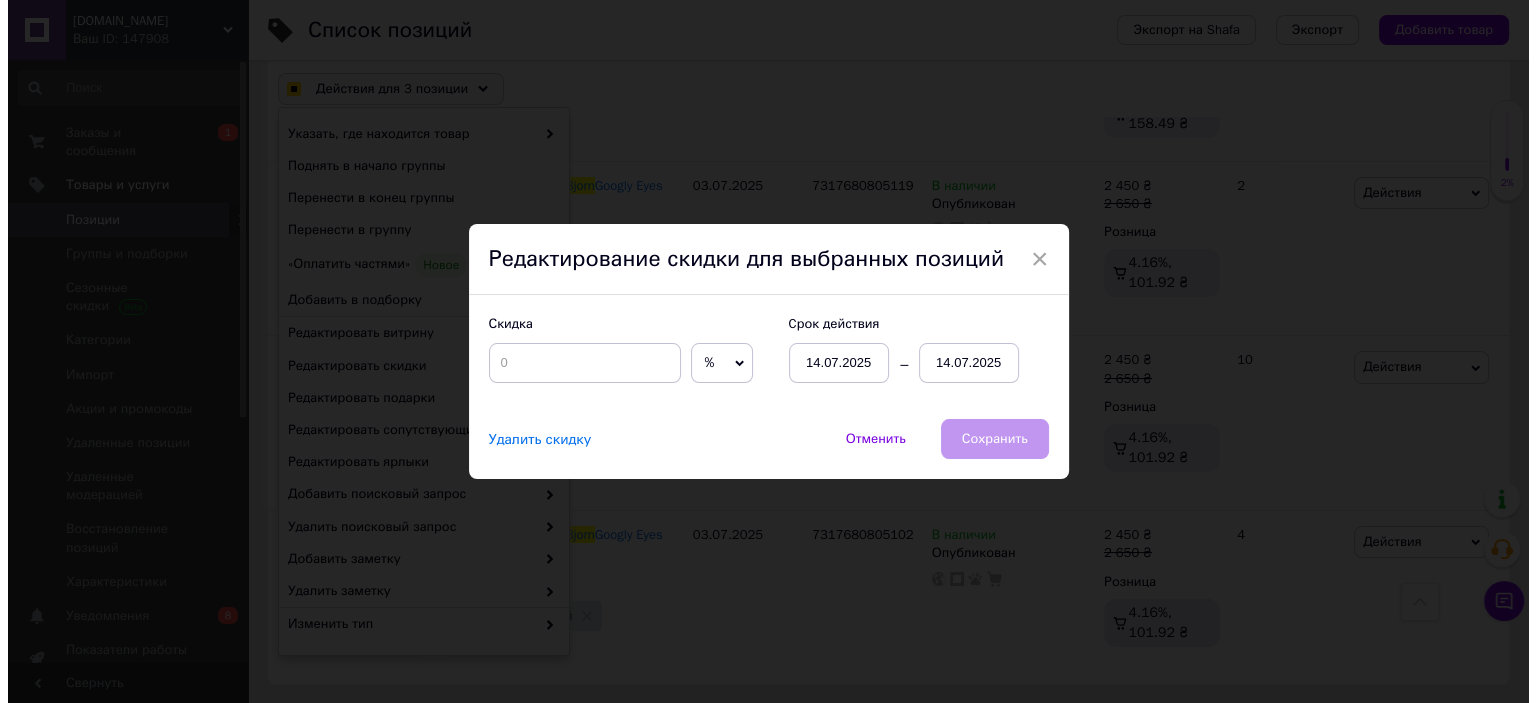 checkbox on "true" 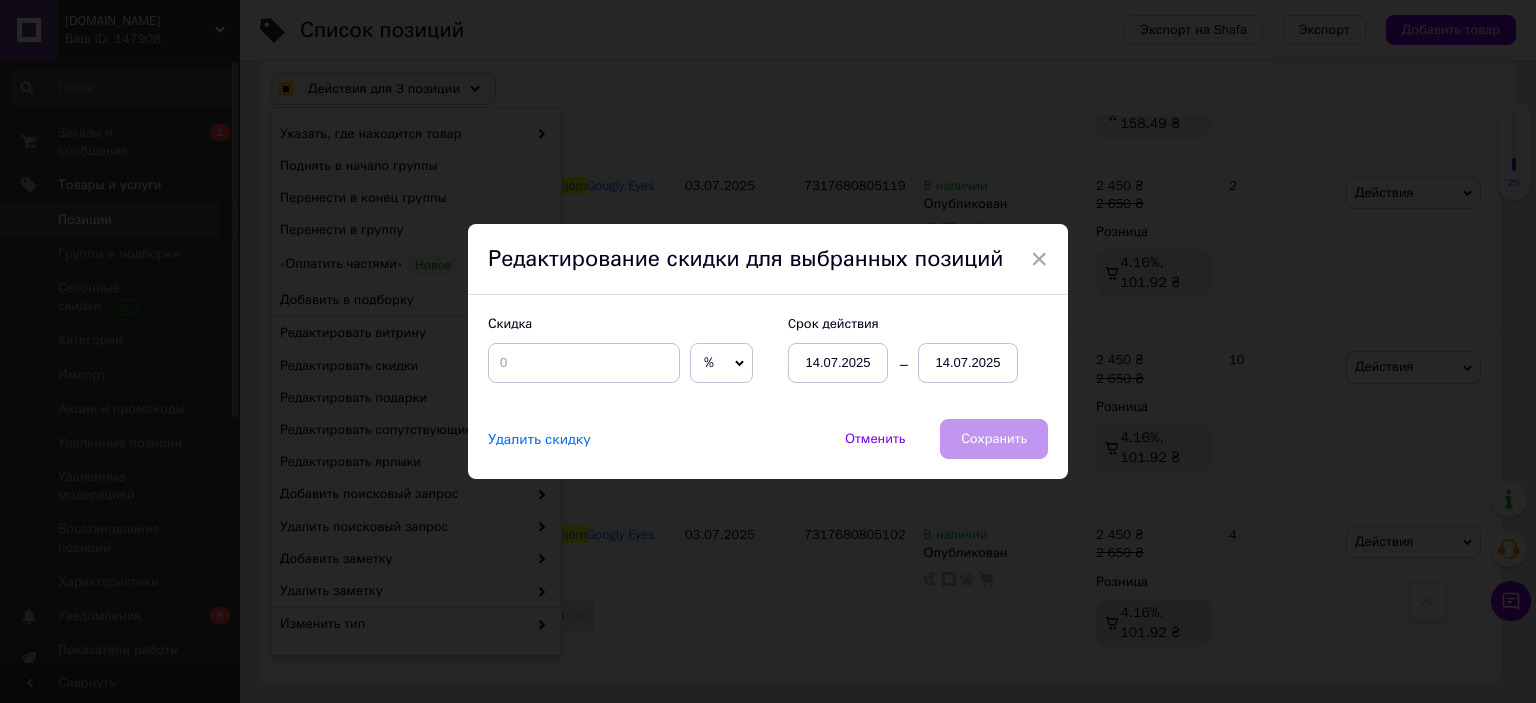 drag, startPoint x: 684, startPoint y: 367, endPoint x: 691, endPoint y: 384, distance: 18.384777 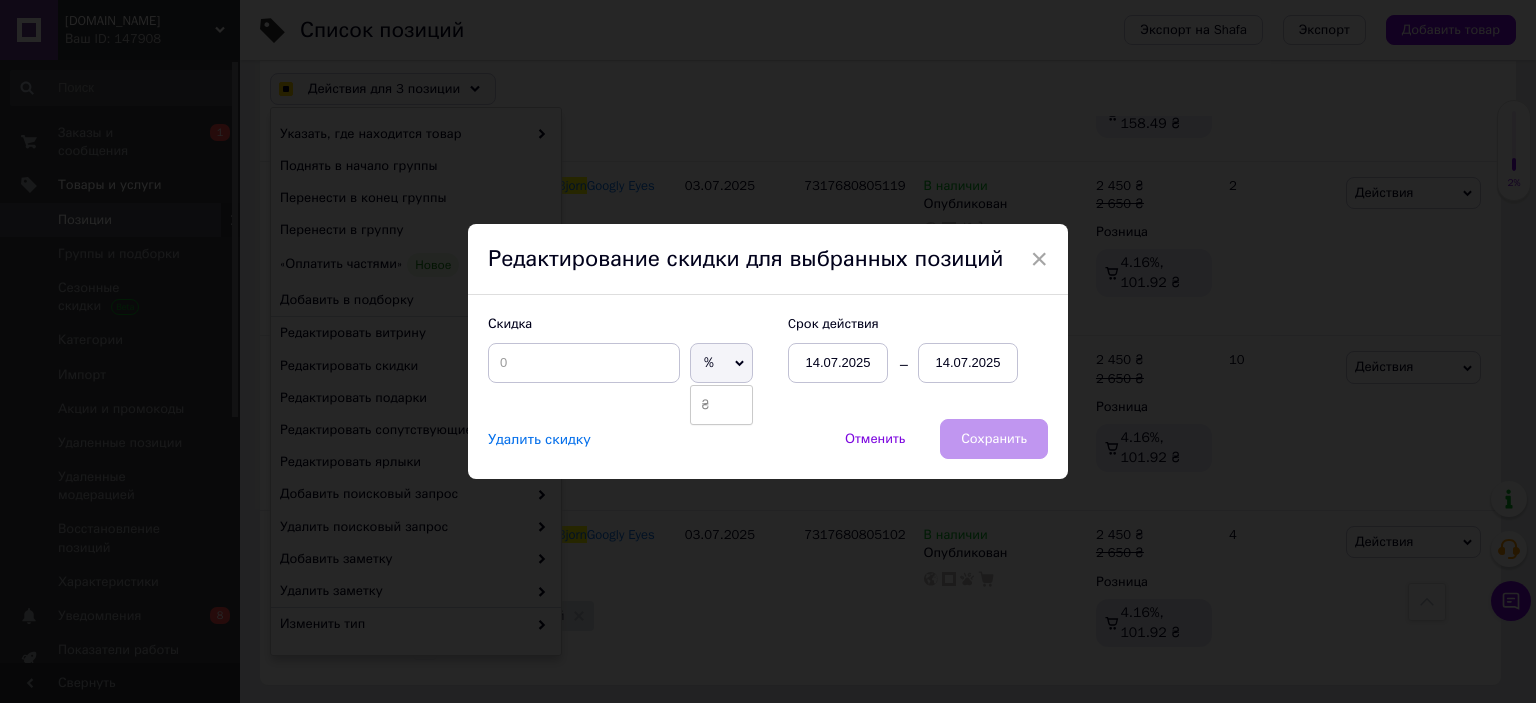 click on "₴" at bounding box center (721, 405) 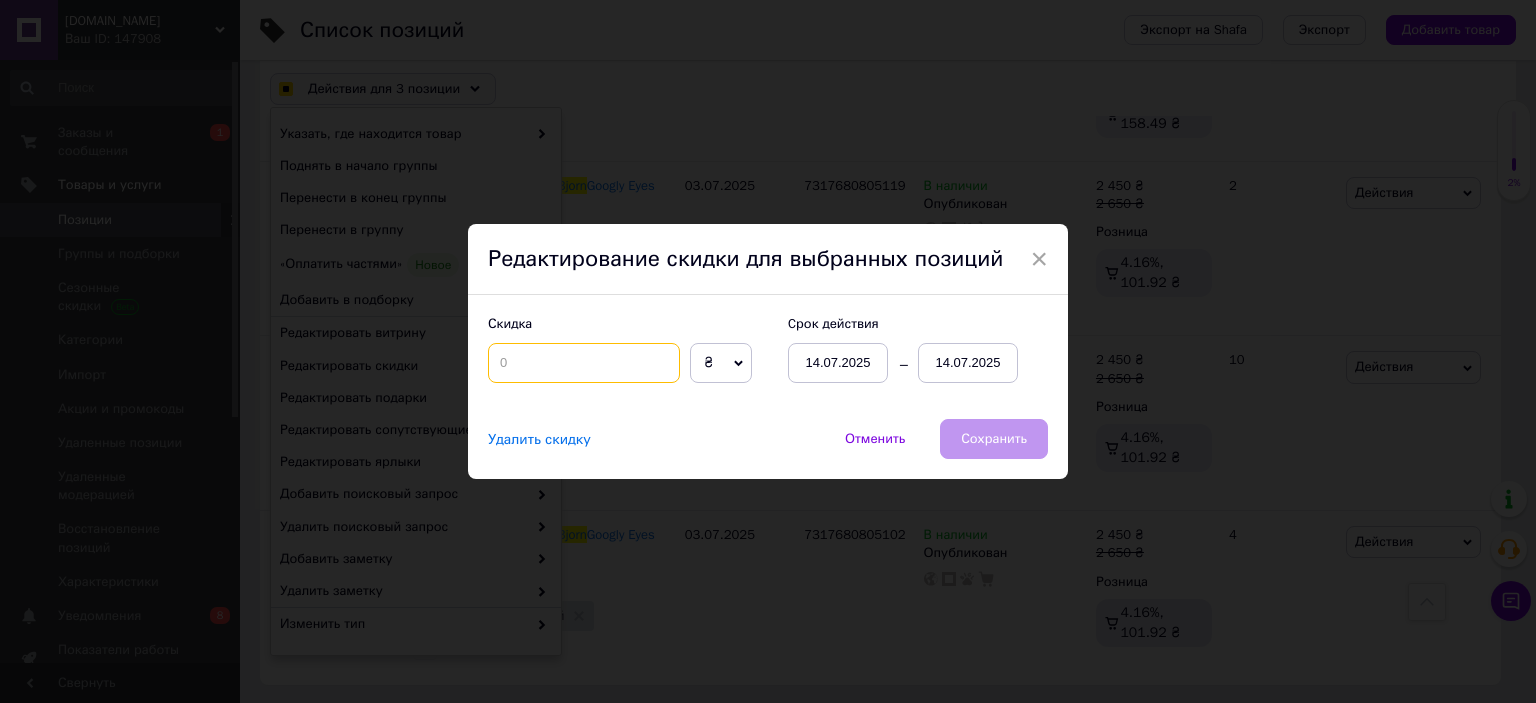 click at bounding box center [584, 363] 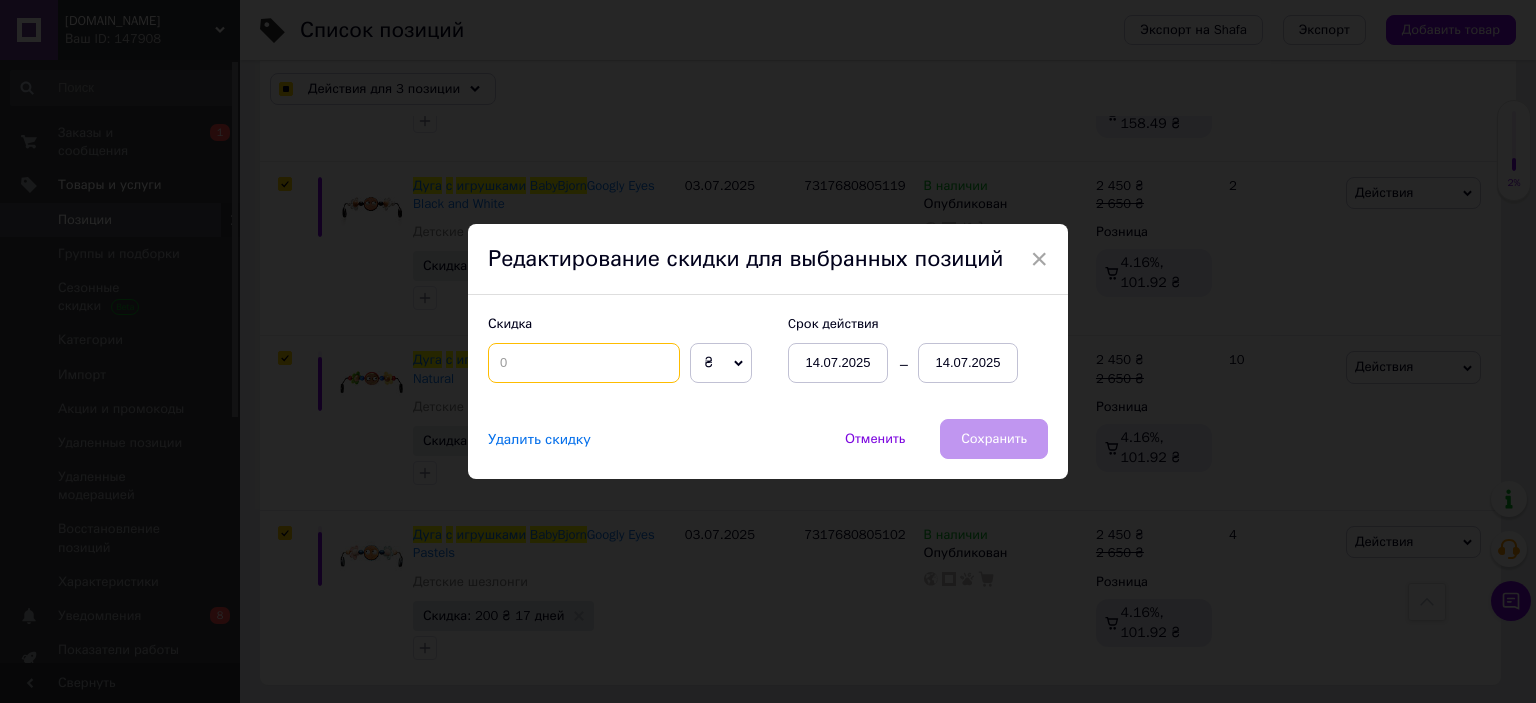 checkbox on "true" 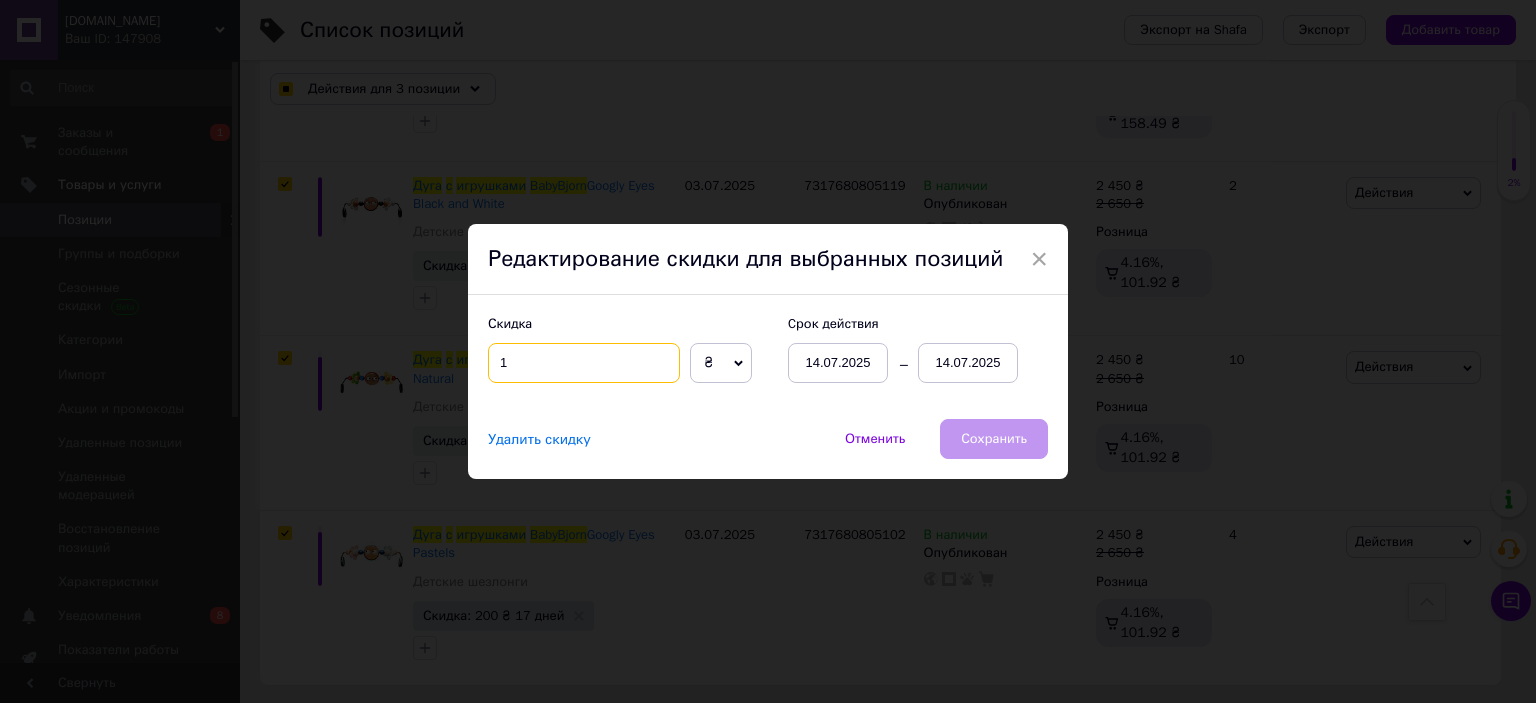checkbox on "true" 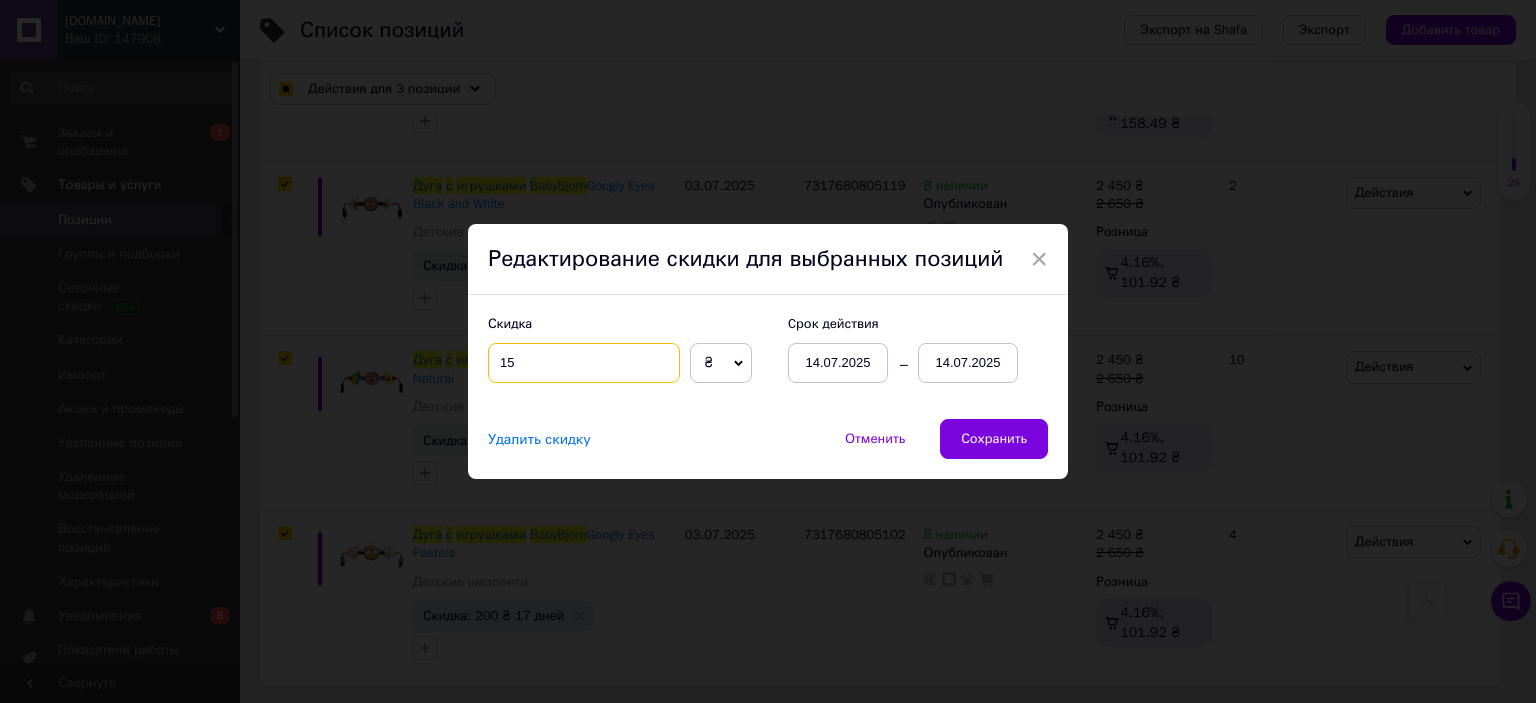 checkbox on "true" 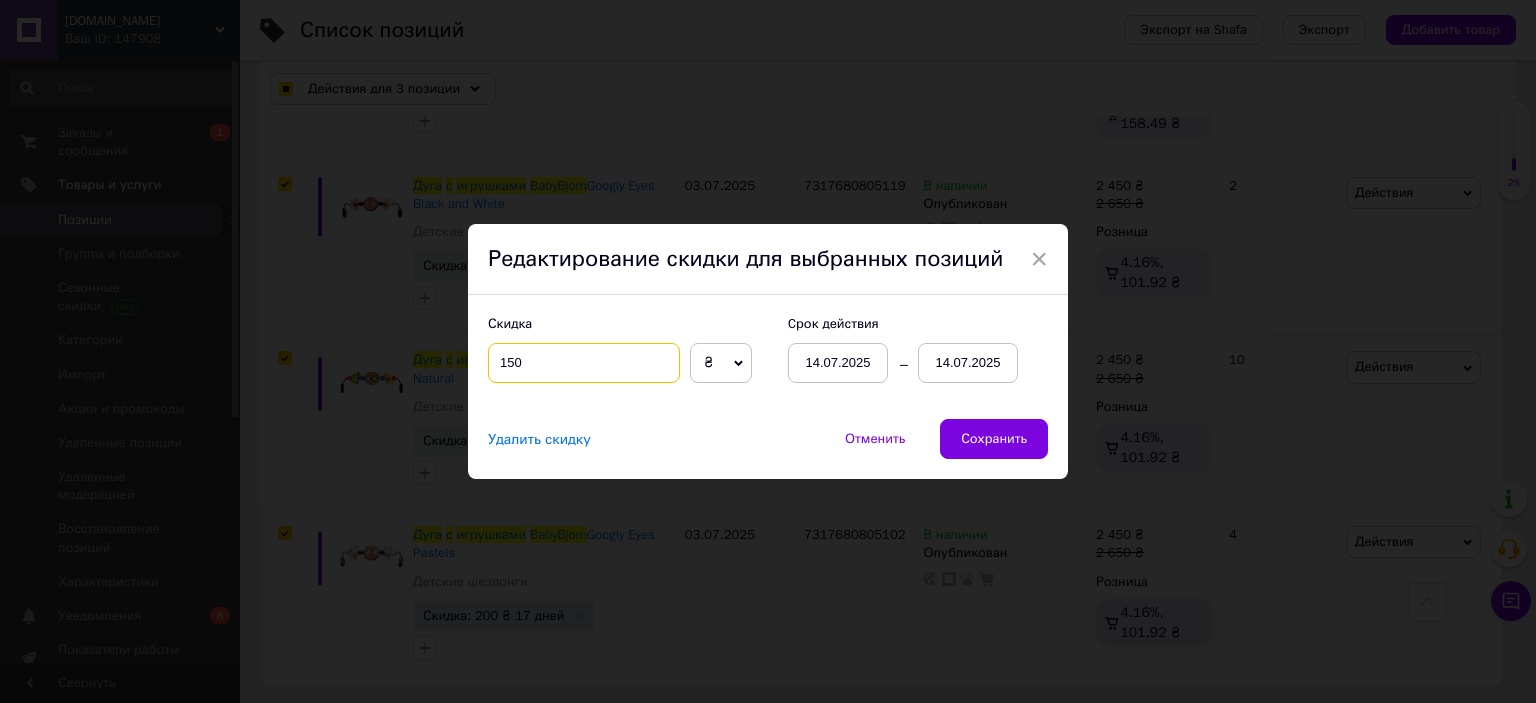 type on "150" 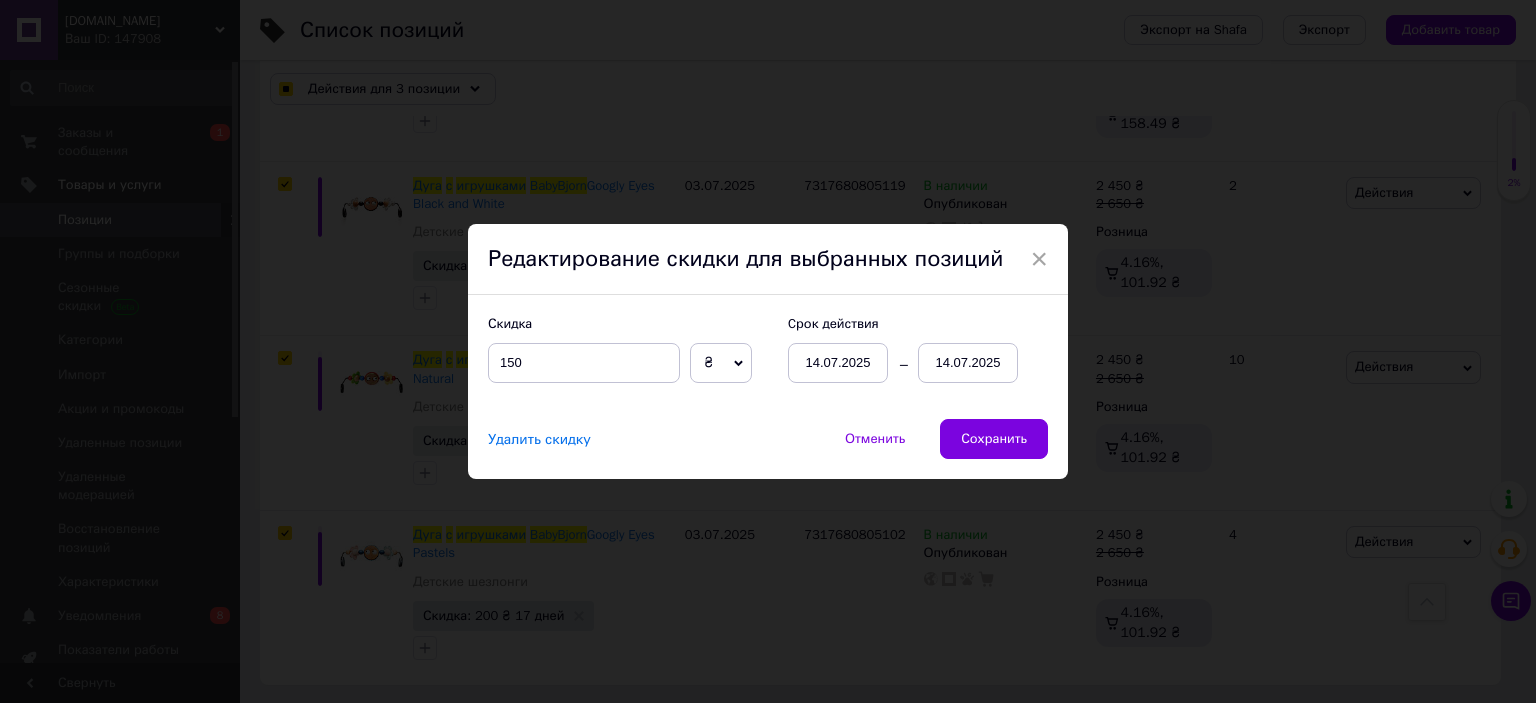 click on "14.07.2025" at bounding box center [968, 363] 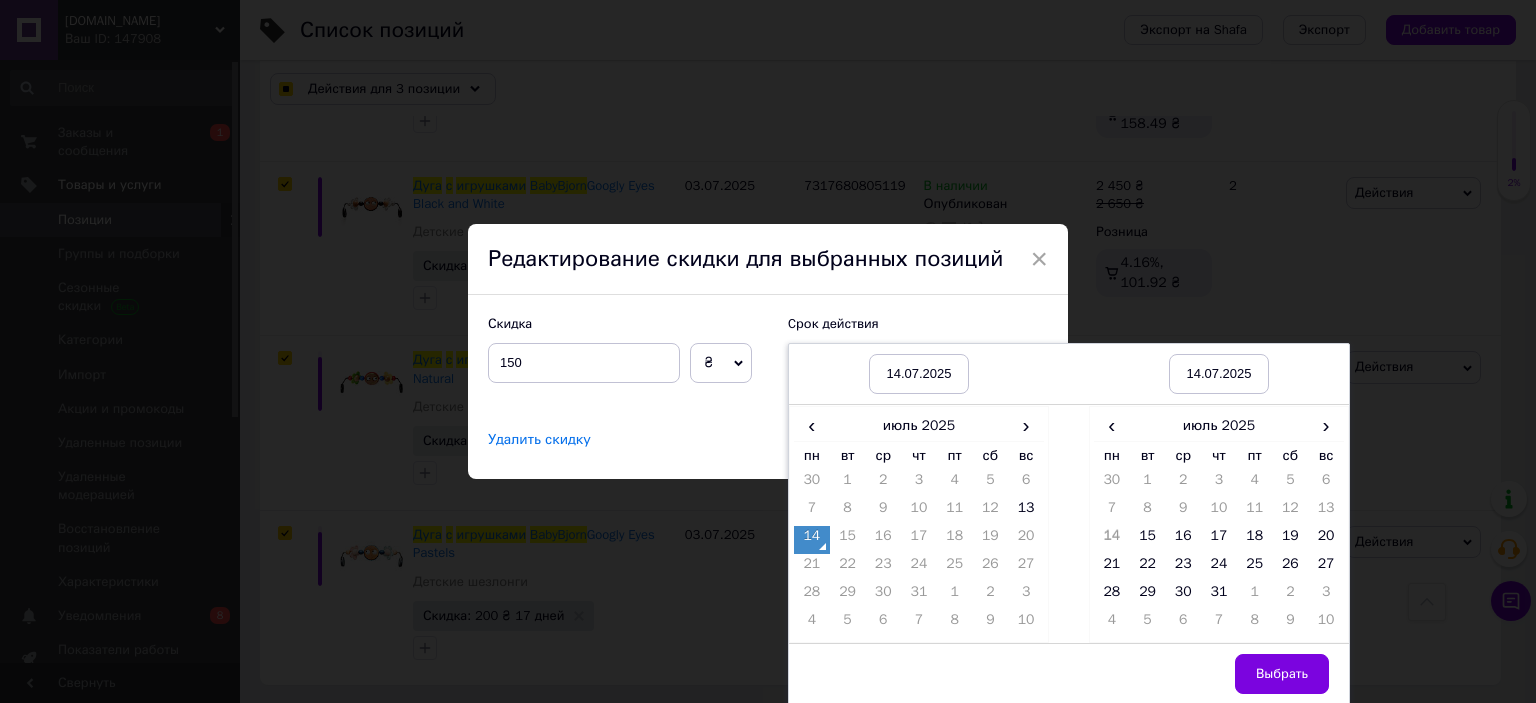 click on "31" at bounding box center [1219, 596] 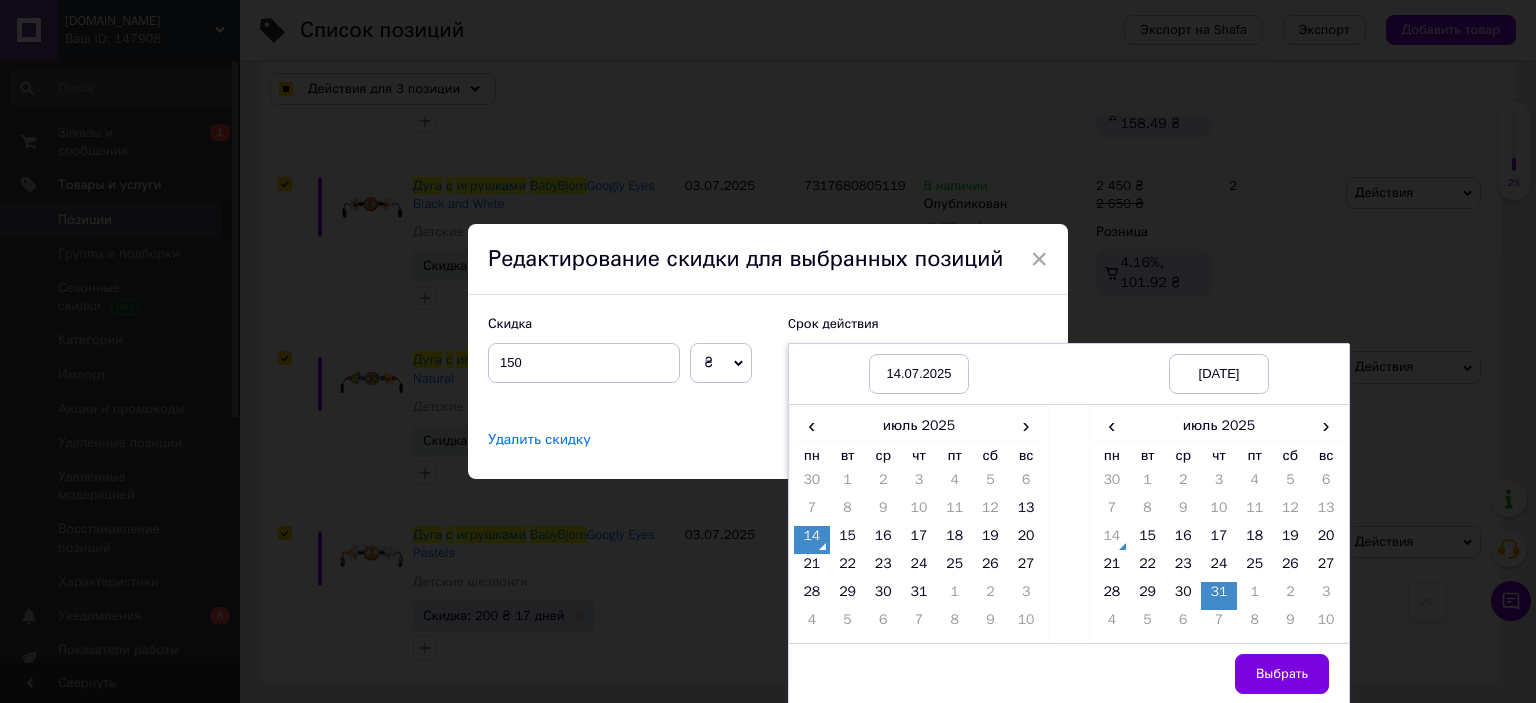 click on "Выбрать" at bounding box center (1282, 674) 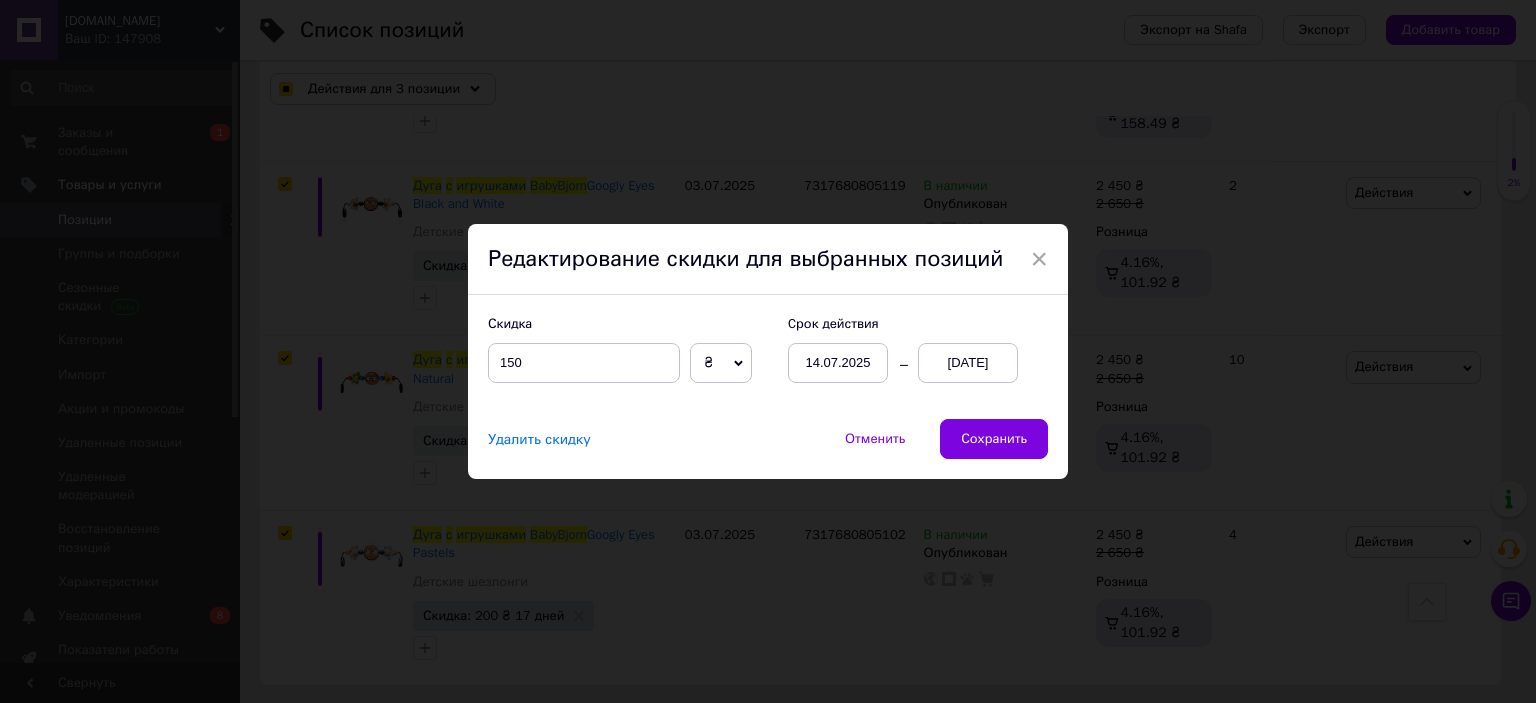 click on "Сохранить" at bounding box center (994, 439) 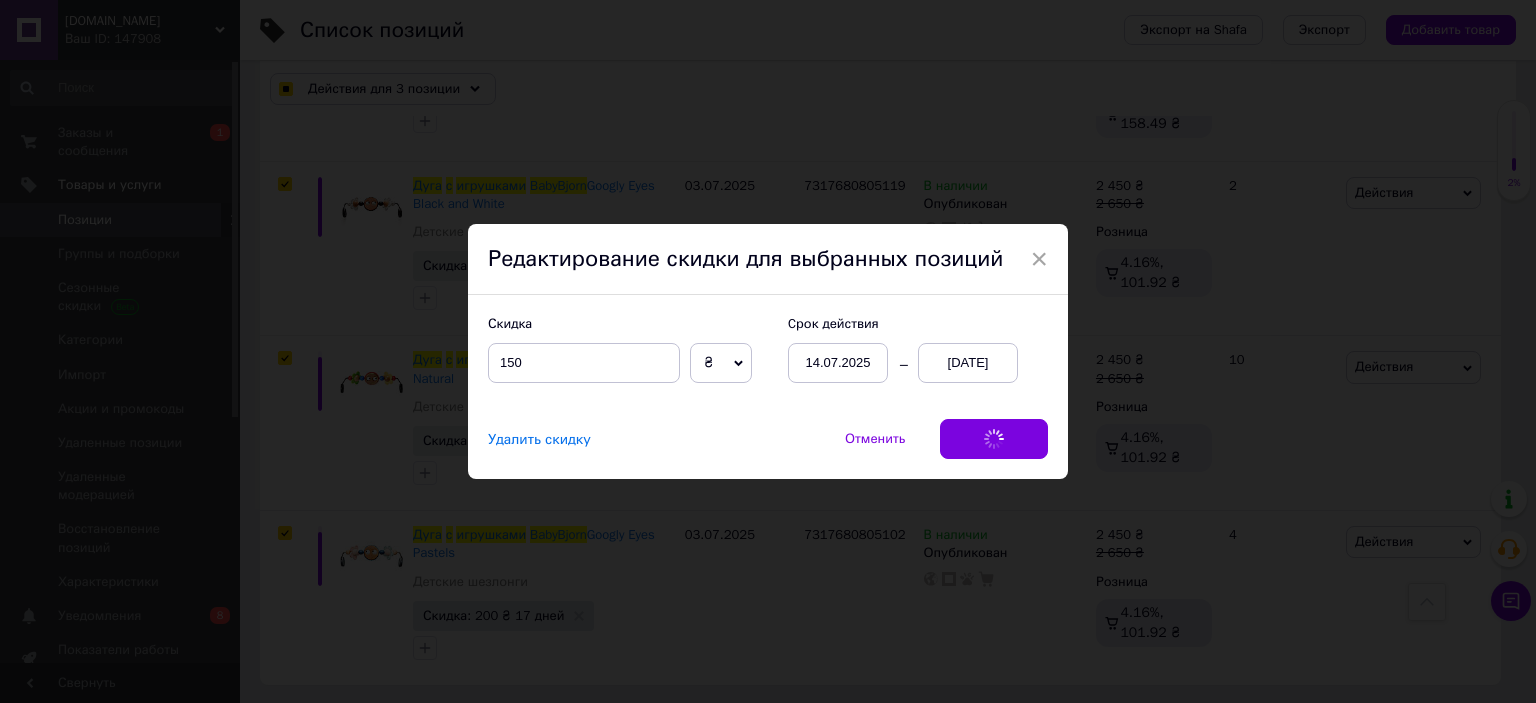 checkbox on "true" 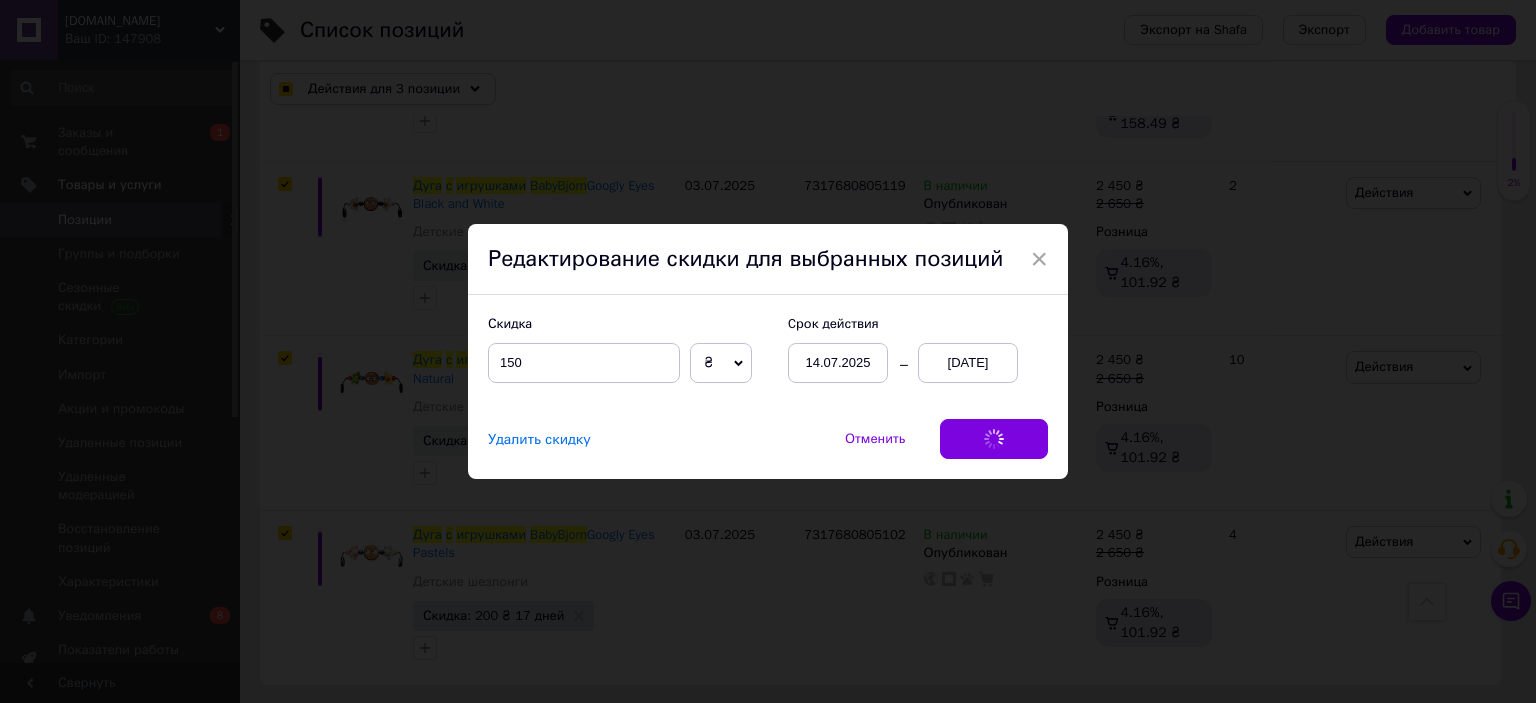 checkbox on "true" 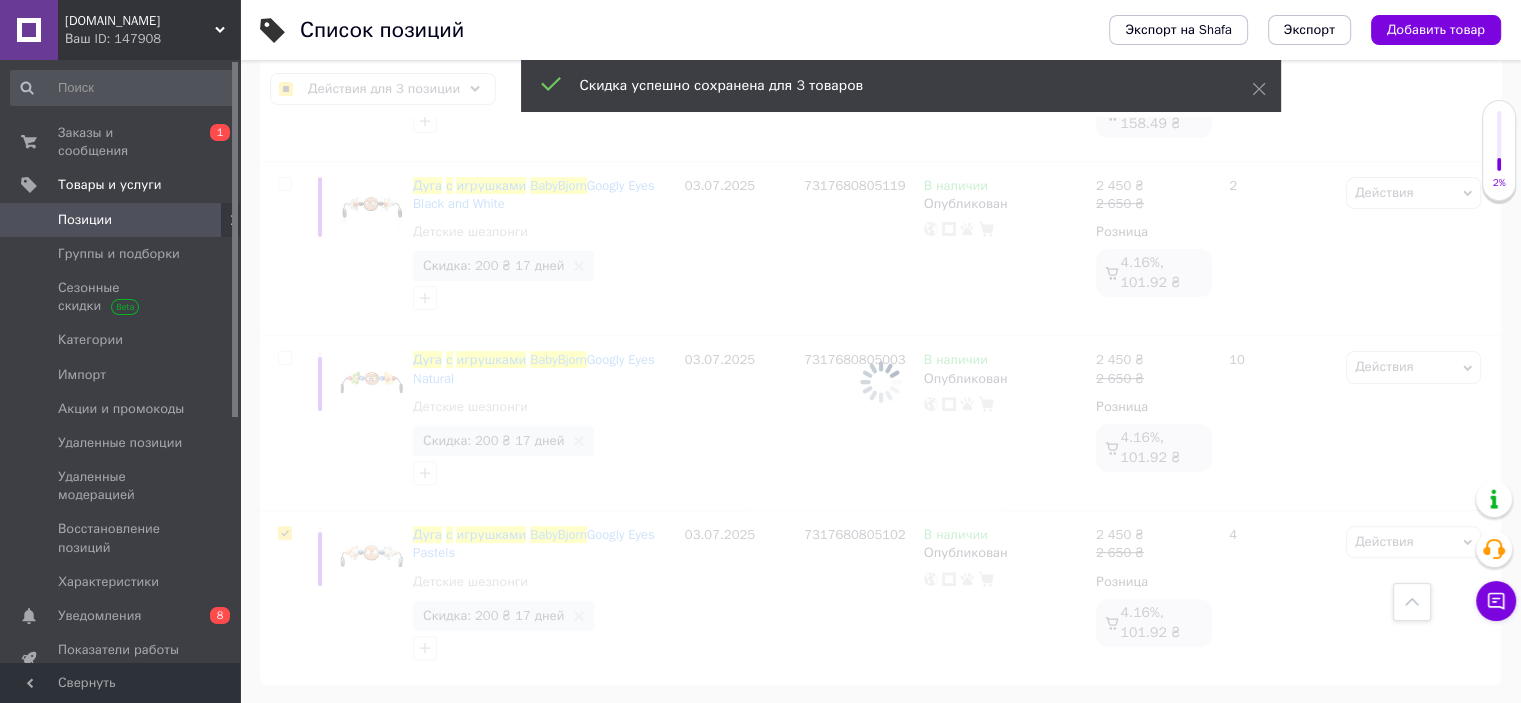 checkbox on "false" 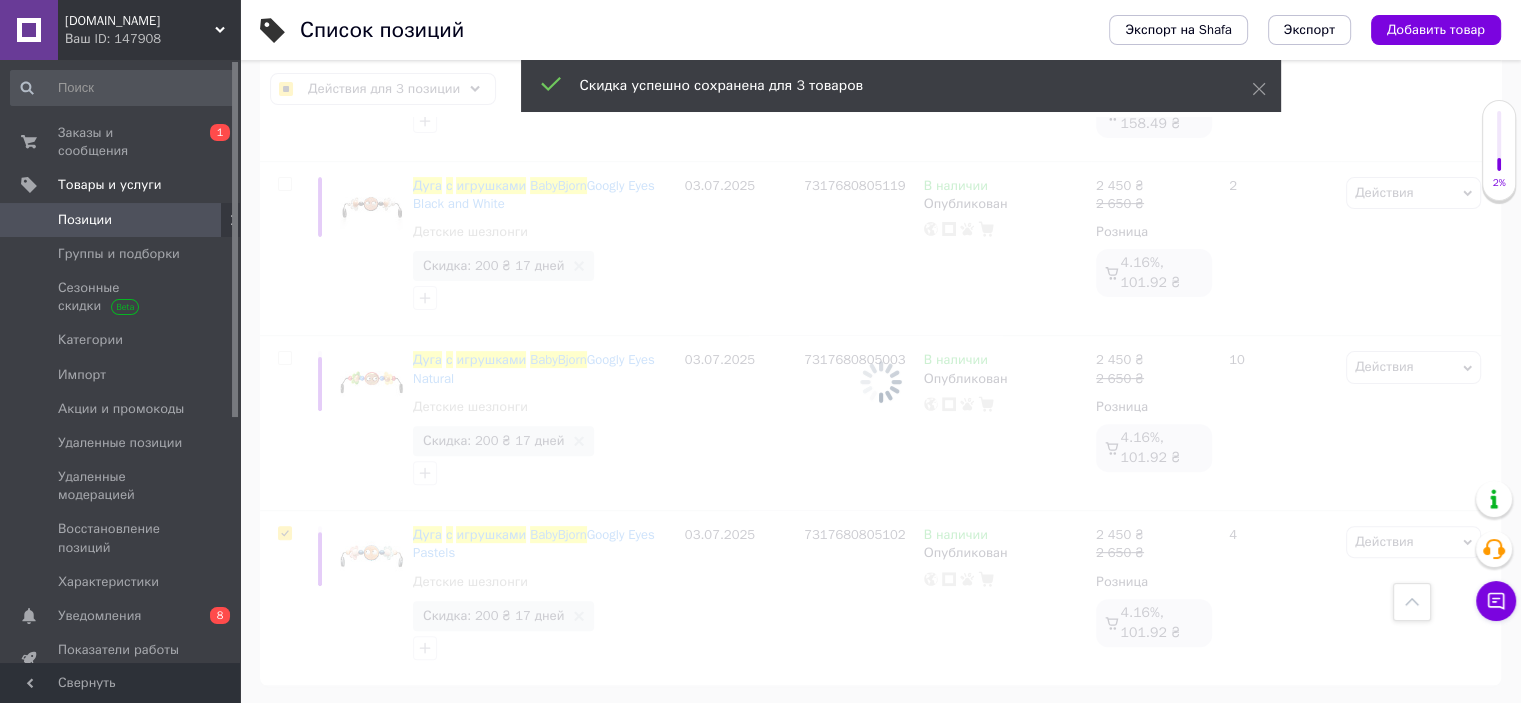 checkbox on "false" 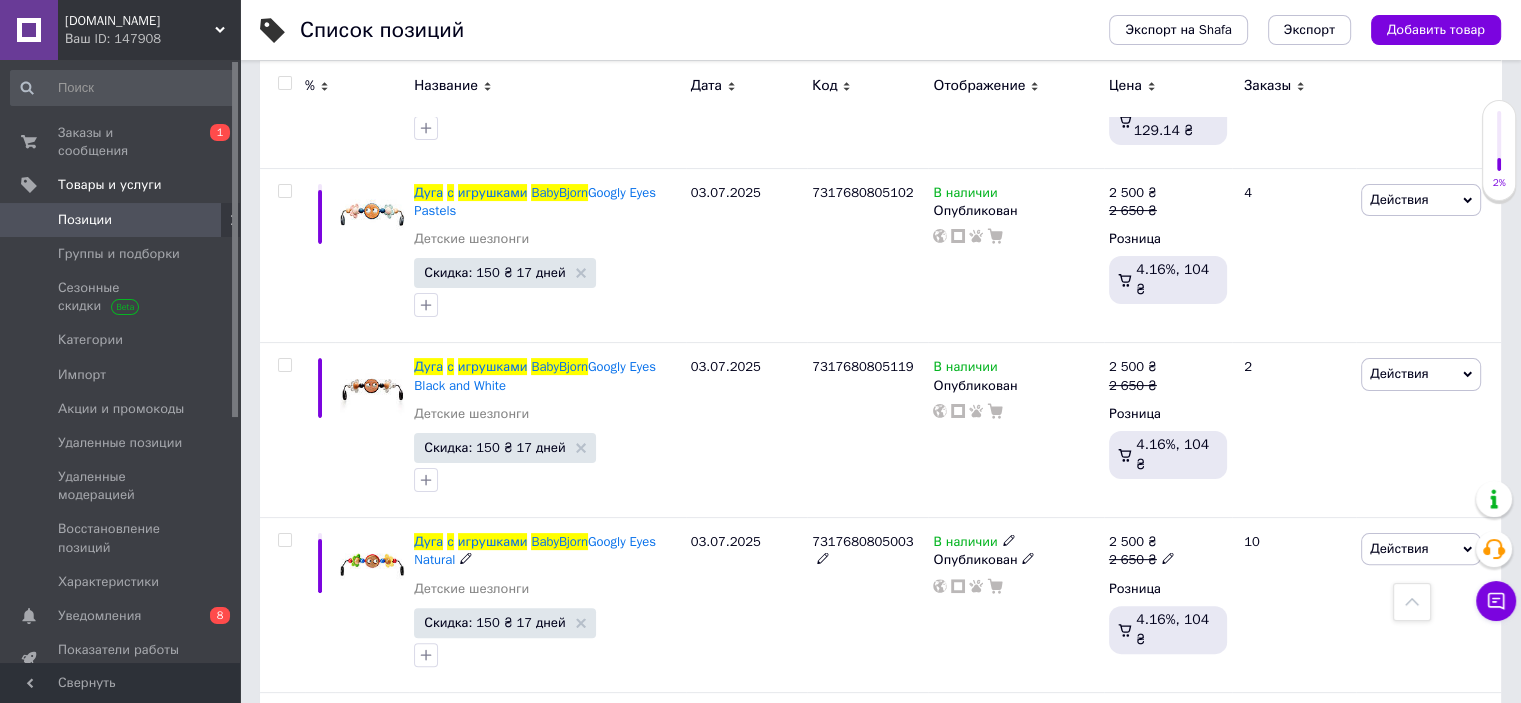 scroll, scrollTop: 360, scrollLeft: 0, axis: vertical 